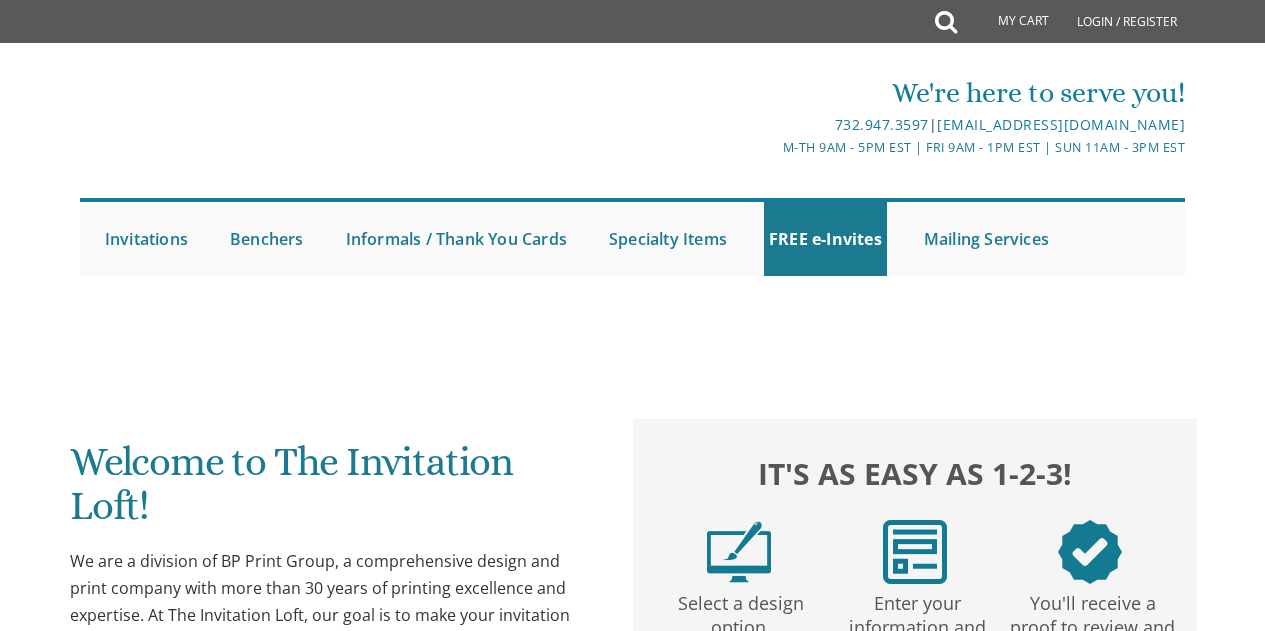 scroll, scrollTop: 0, scrollLeft: 0, axis: both 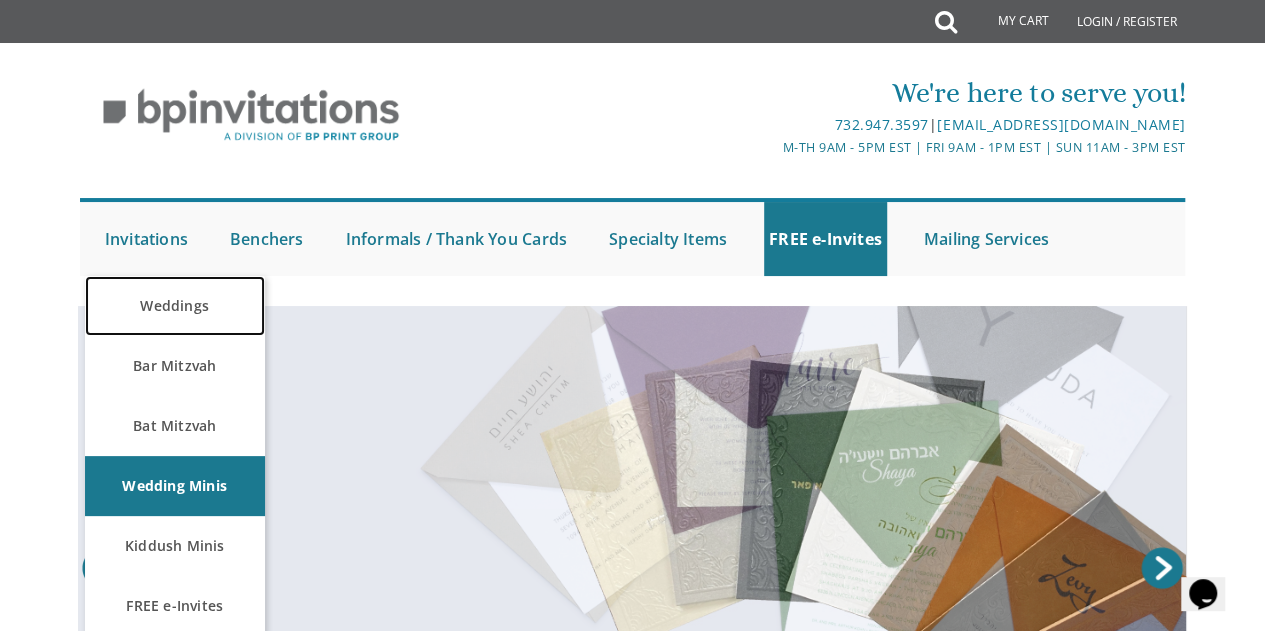 click on "Weddings" at bounding box center (175, 306) 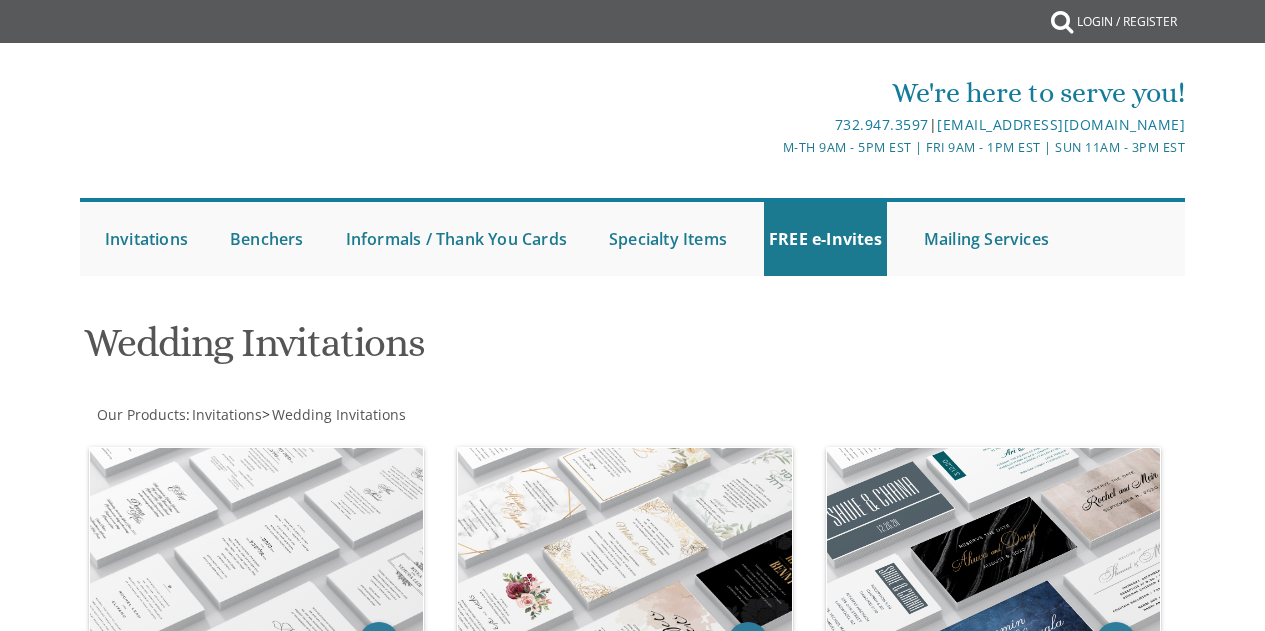 scroll, scrollTop: 0, scrollLeft: 0, axis: both 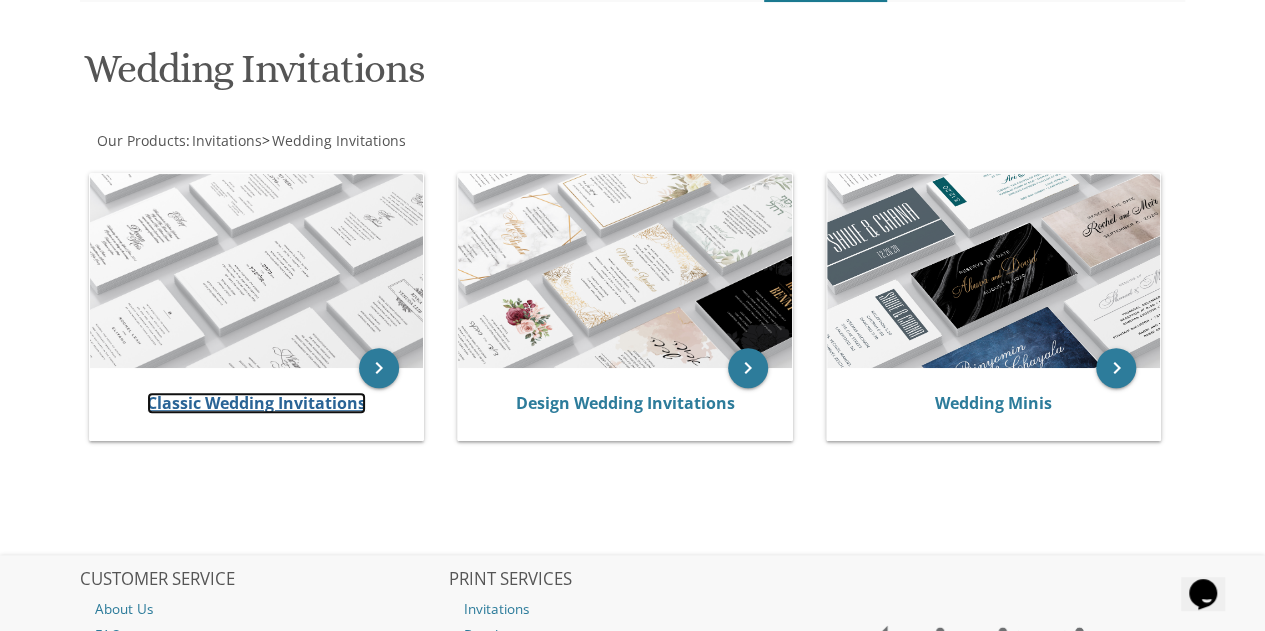 click on "Classic Wedding Invitations" at bounding box center [256, 403] 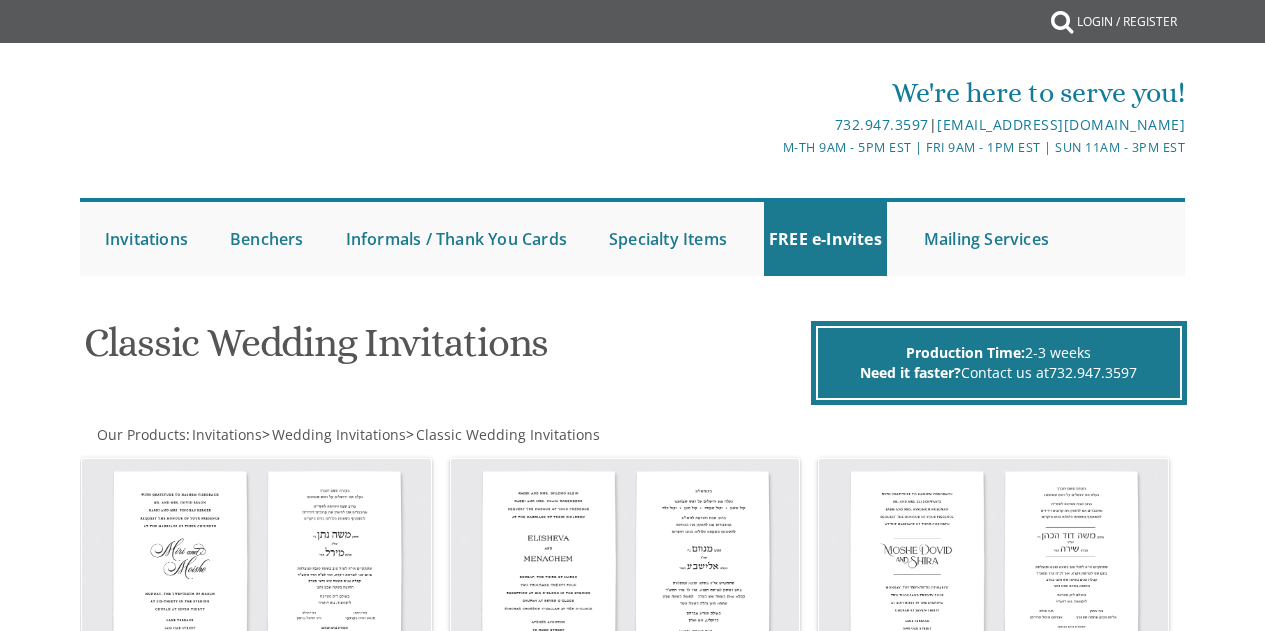 scroll, scrollTop: 0, scrollLeft: 0, axis: both 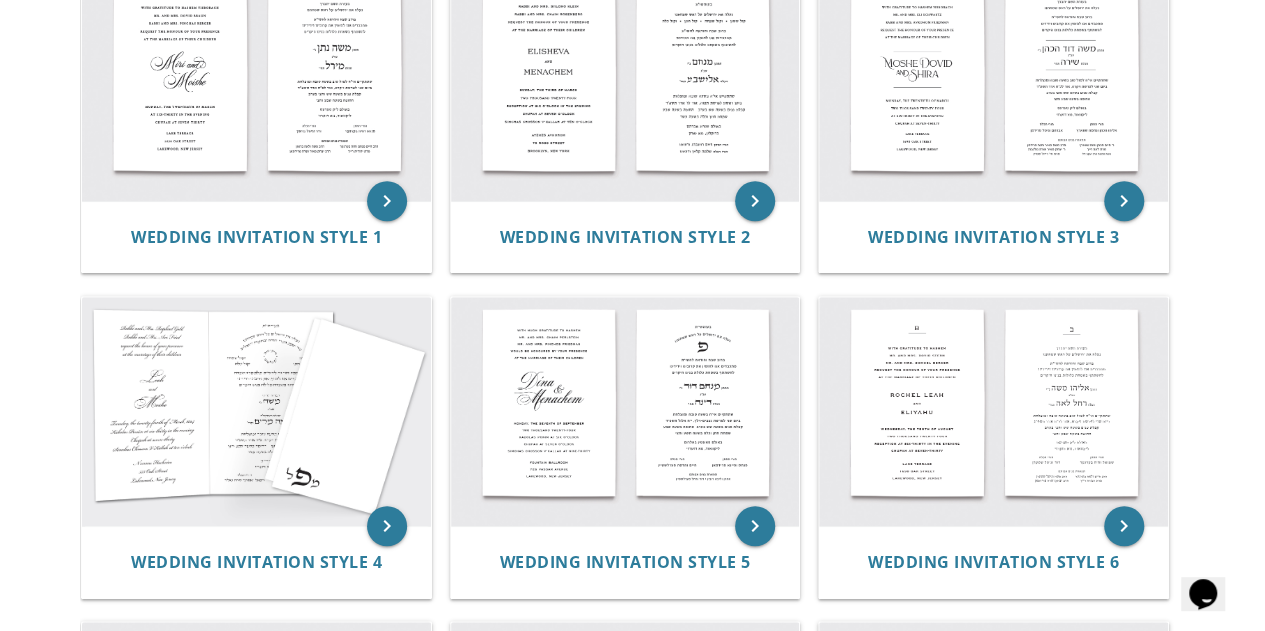 click at bounding box center [256, 411] 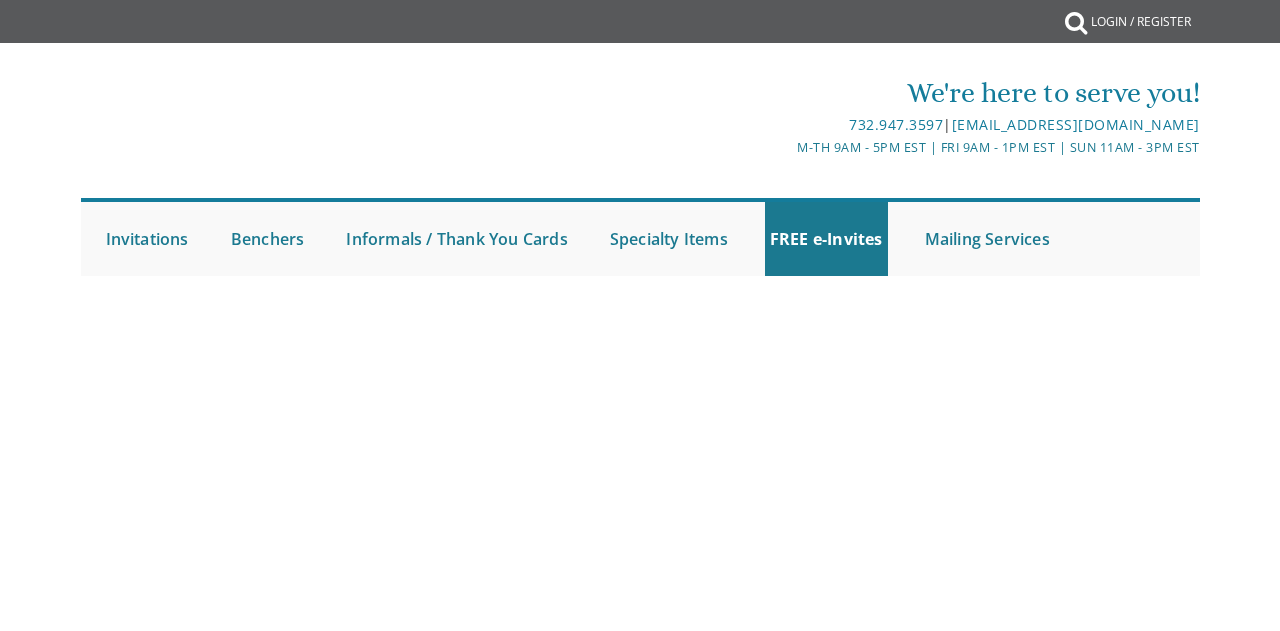 scroll, scrollTop: 0, scrollLeft: 0, axis: both 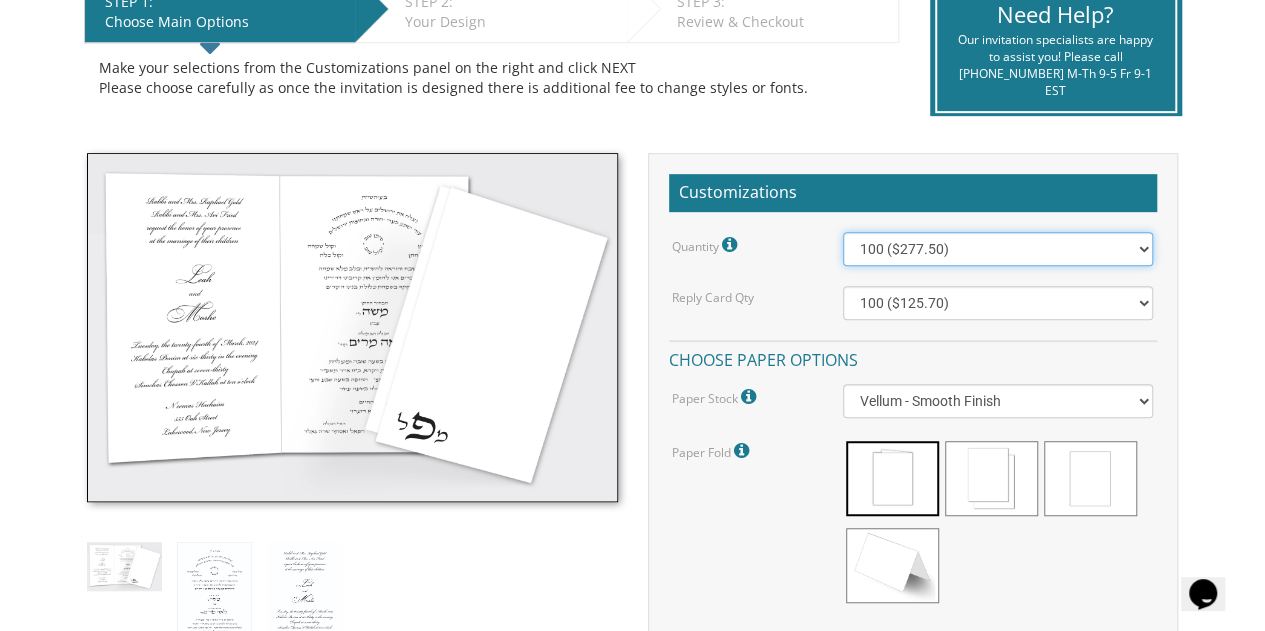click on "100 ($277.50) 200 ($330.45) 300 ($380.65) 400 ($432.70) 500 ($482.10) 600 ($534.10) 700 ($583.65) 800 ($635.30) 900 ($684.60) 1000 ($733.55) 1100 ($785.50) 1200 ($833.05) 1300 ($884.60) 1400 ($934.05) 1500 ($983.75) 1600 ($1,033.10) 1700 ($1,082.75) 1800 ($1,132.20) 1900 ($1,183.75) 2000 ($1,230.95)" at bounding box center (998, 249) 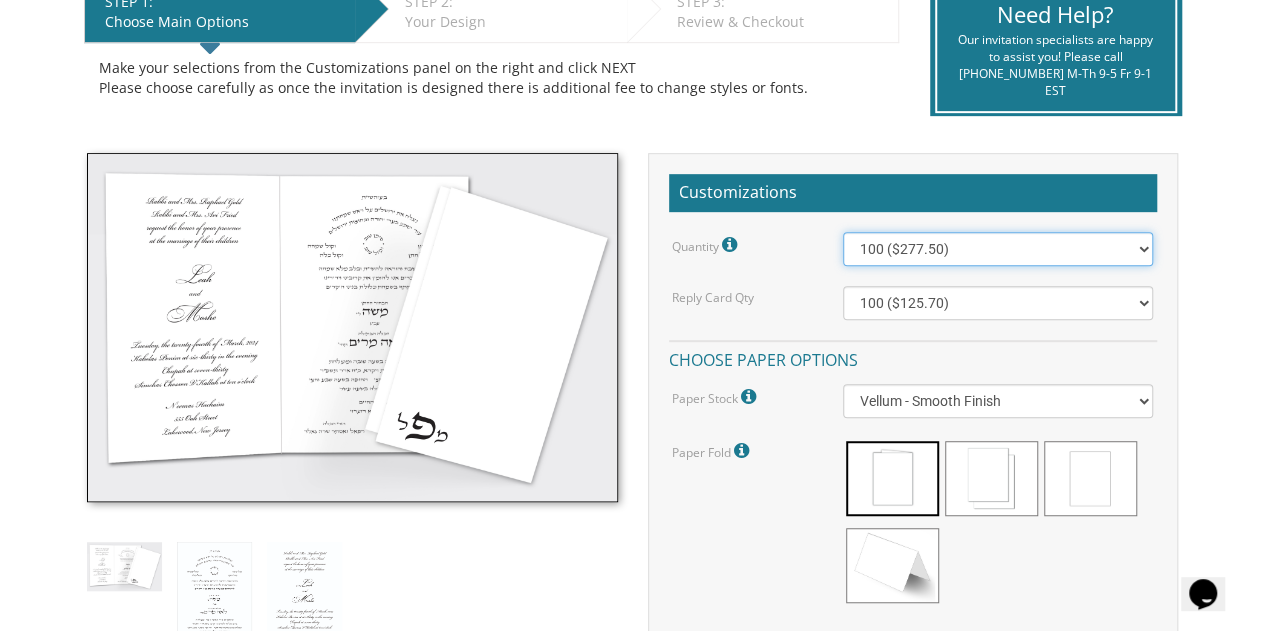 click on "100 ($277.50) 200 ($330.45) 300 ($380.65) 400 ($432.70) 500 ($482.10) 600 ($534.10) 700 ($583.65) 800 ($635.30) 900 ($684.60) 1000 ($733.55) 1100 ($785.50) 1200 ($833.05) 1300 ($884.60) 1400 ($934.05) 1500 ($983.75) 1600 ($1,033.10) 1700 ($1,082.75) 1800 ($1,132.20) 1900 ($1,183.75) 2000 ($1,230.95)" at bounding box center [998, 249] 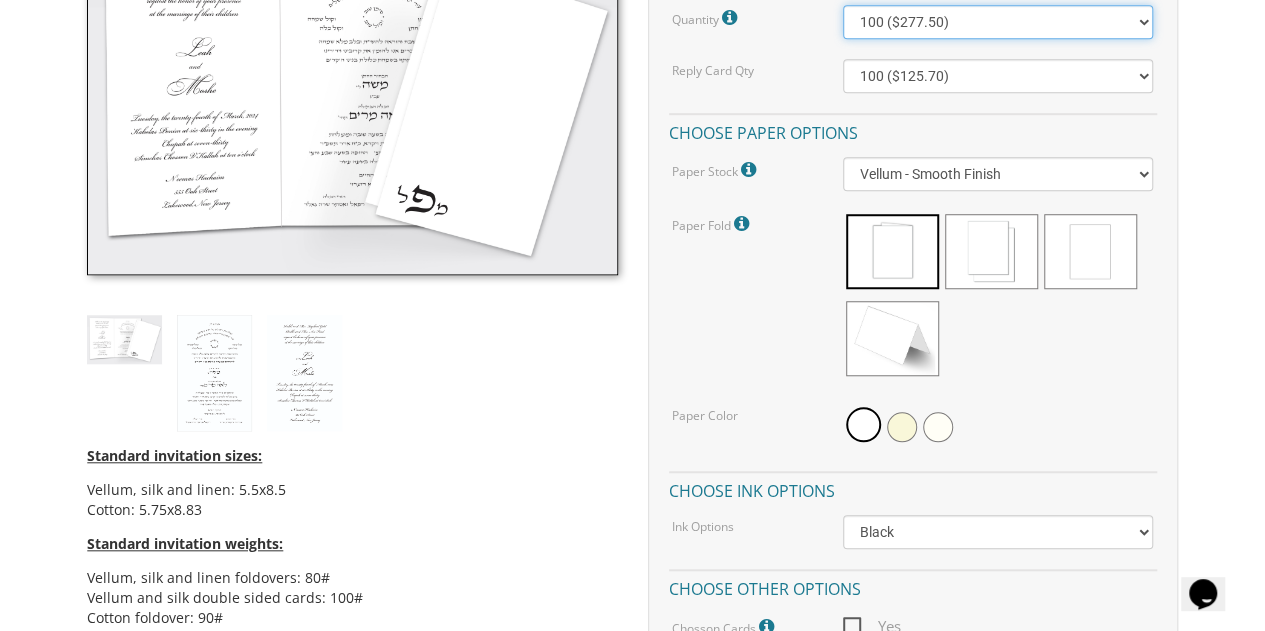 scroll, scrollTop: 667, scrollLeft: 0, axis: vertical 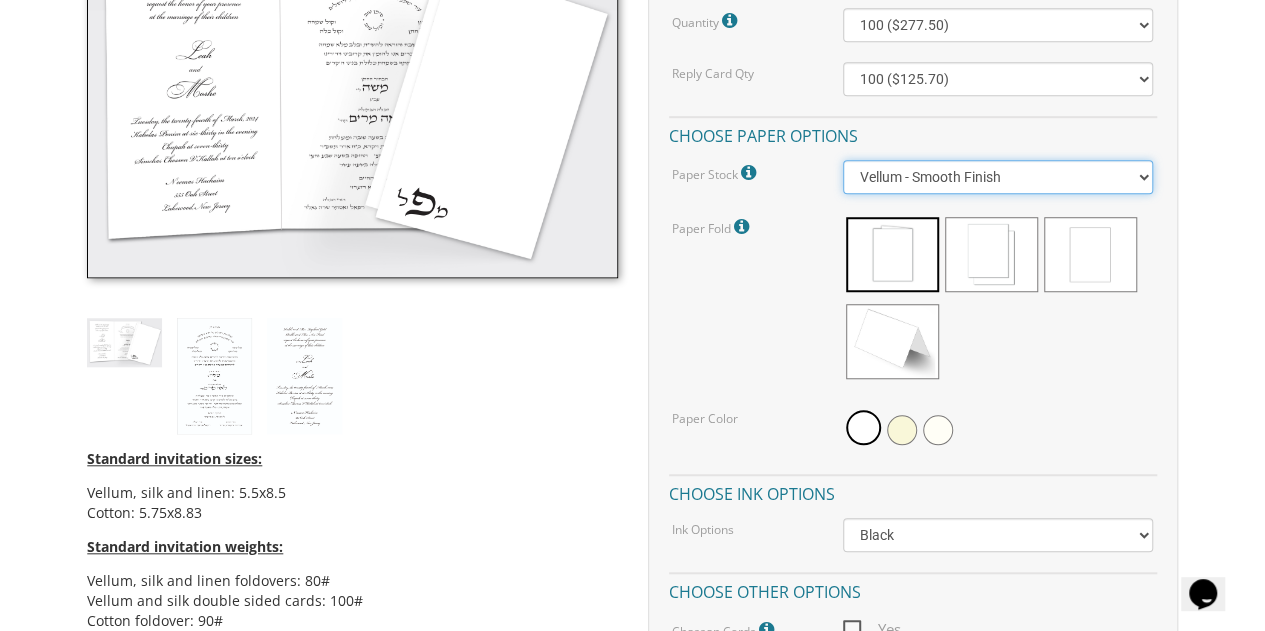 click on "Vellum - Smooth Finish Linen - Subtle Embossed Crosshatch Texture Silk - Soft, Fabric-like Finish Cotton  - Rich Texture, Premium Quality" at bounding box center (998, 177) 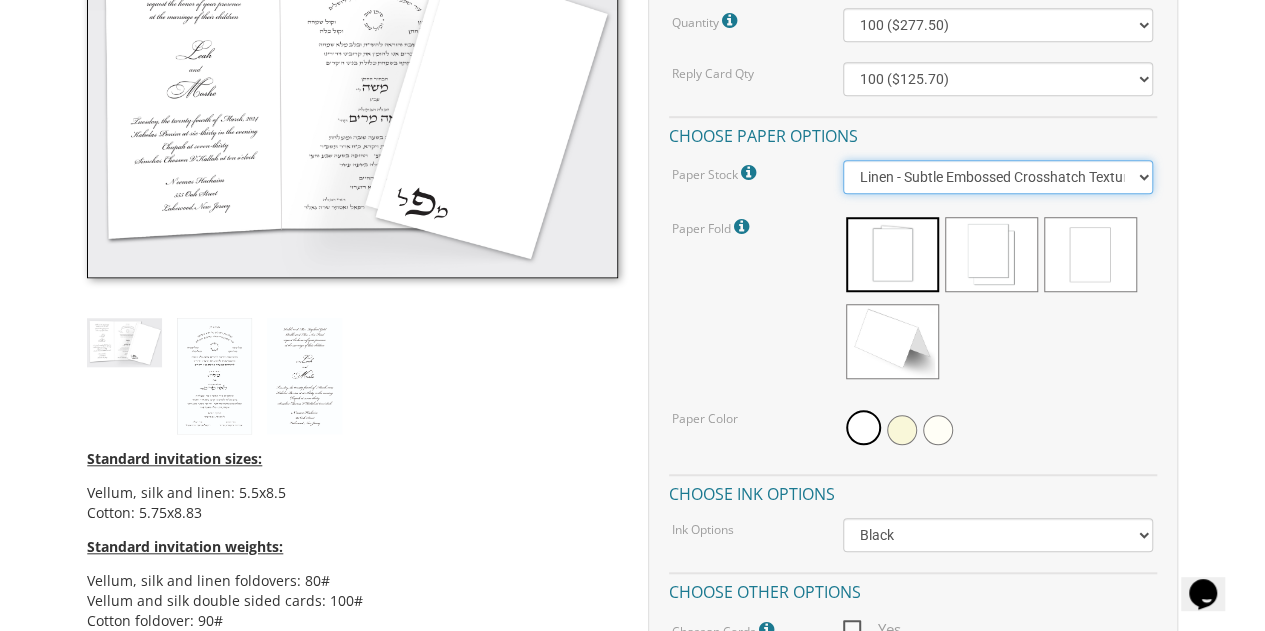 click on "Vellum - Smooth Finish Linen - Subtle Embossed Crosshatch Texture Silk - Soft, Fabric-like Finish Cotton  - Rich Texture, Premium Quality" at bounding box center [998, 177] 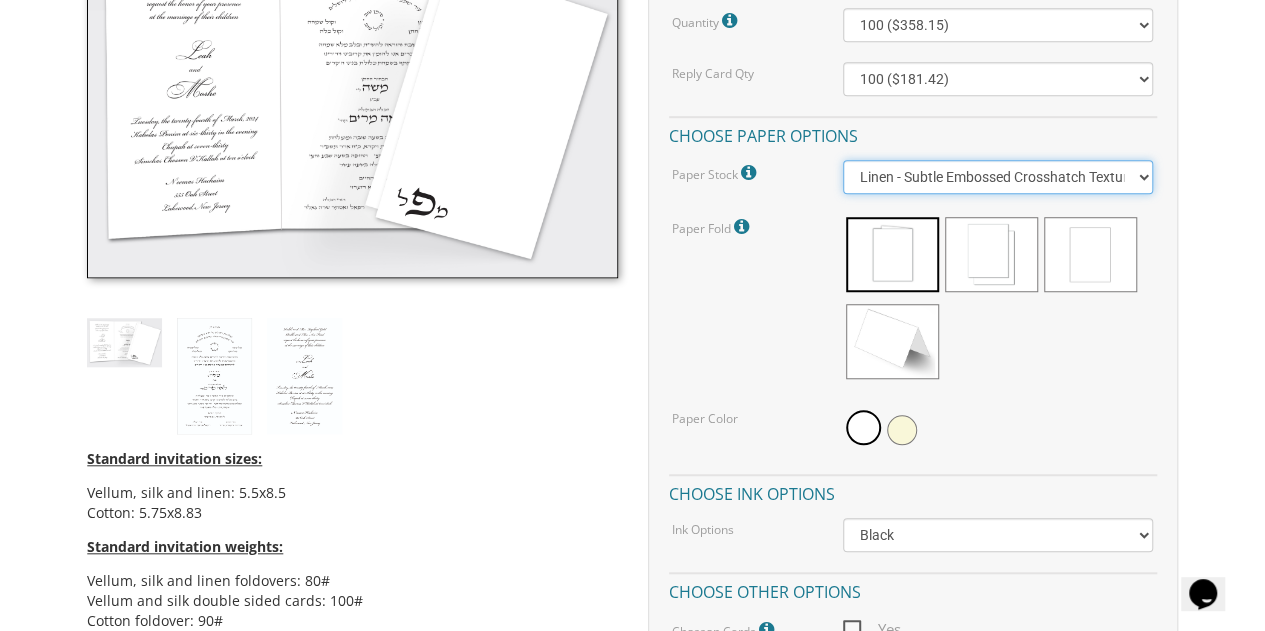 click on "Vellum - Smooth Finish Linen - Subtle Embossed Crosshatch Texture Silk - Soft, Fabric-like Finish Cotton  - Rich Texture, Premium Quality" at bounding box center (998, 177) 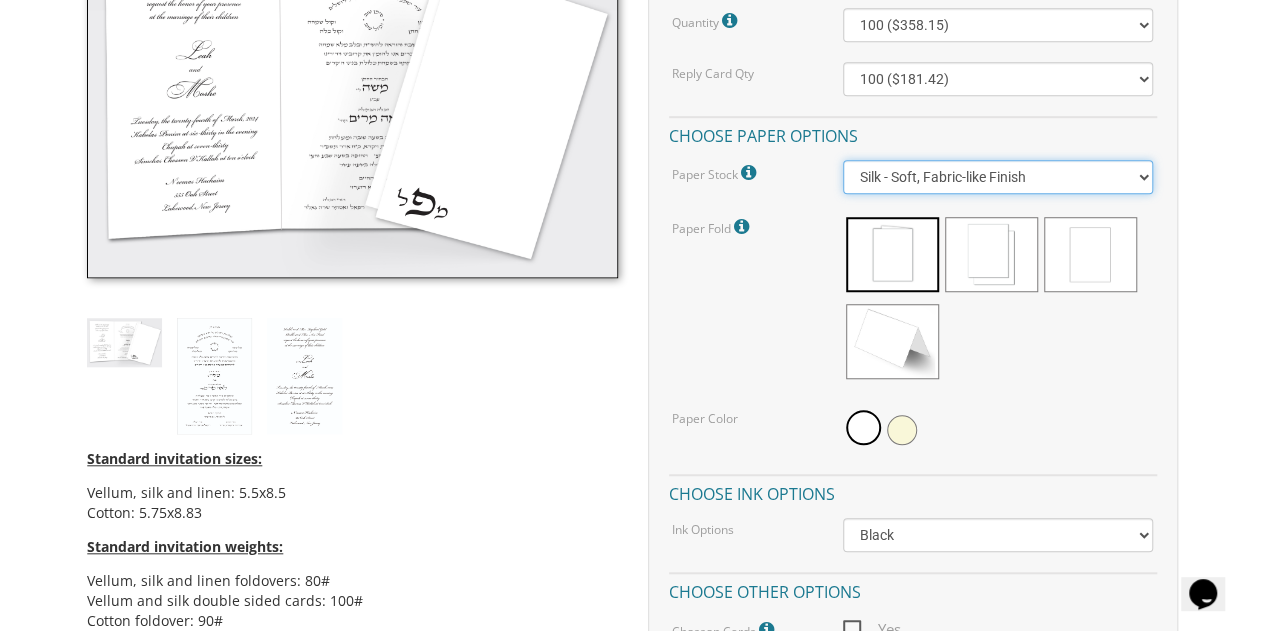 click on "Vellum - Smooth Finish Linen - Subtle Embossed Crosshatch Texture Silk - Soft, Fabric-like Finish Cotton  - Rich Texture, Premium Quality" at bounding box center [998, 177] 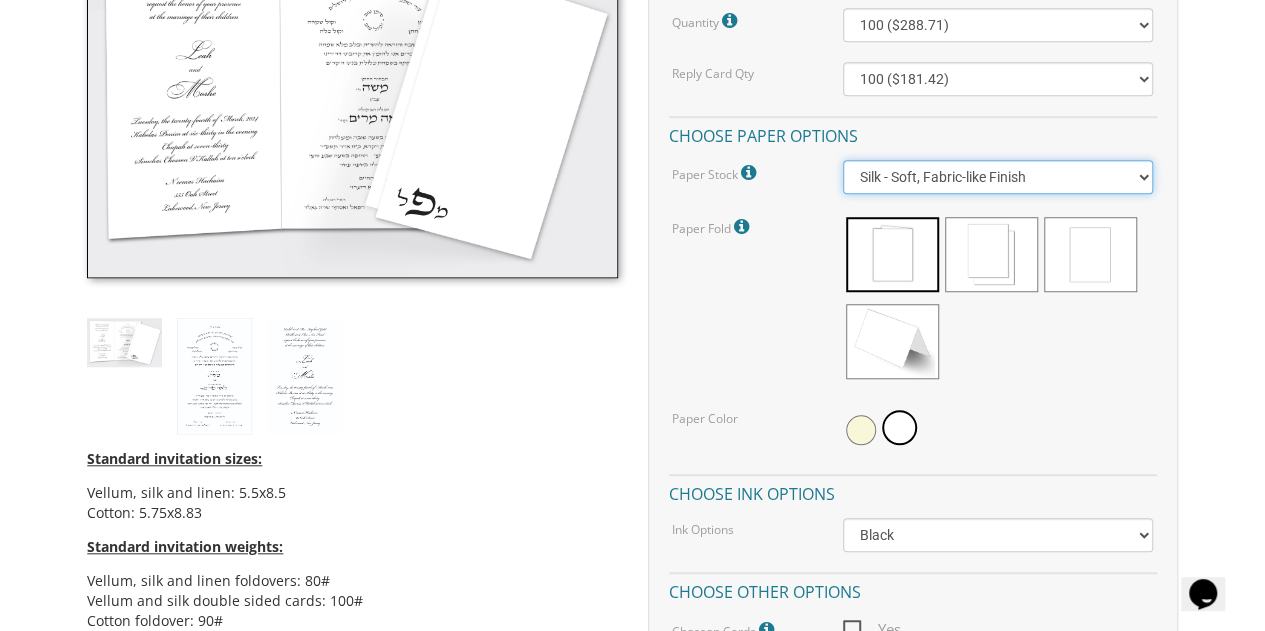 click on "Vellum - Smooth Finish Linen - Subtle Embossed Crosshatch Texture Silk - Soft, Fabric-like Finish Cotton  - Rich Texture, Premium Quality" at bounding box center (998, 177) 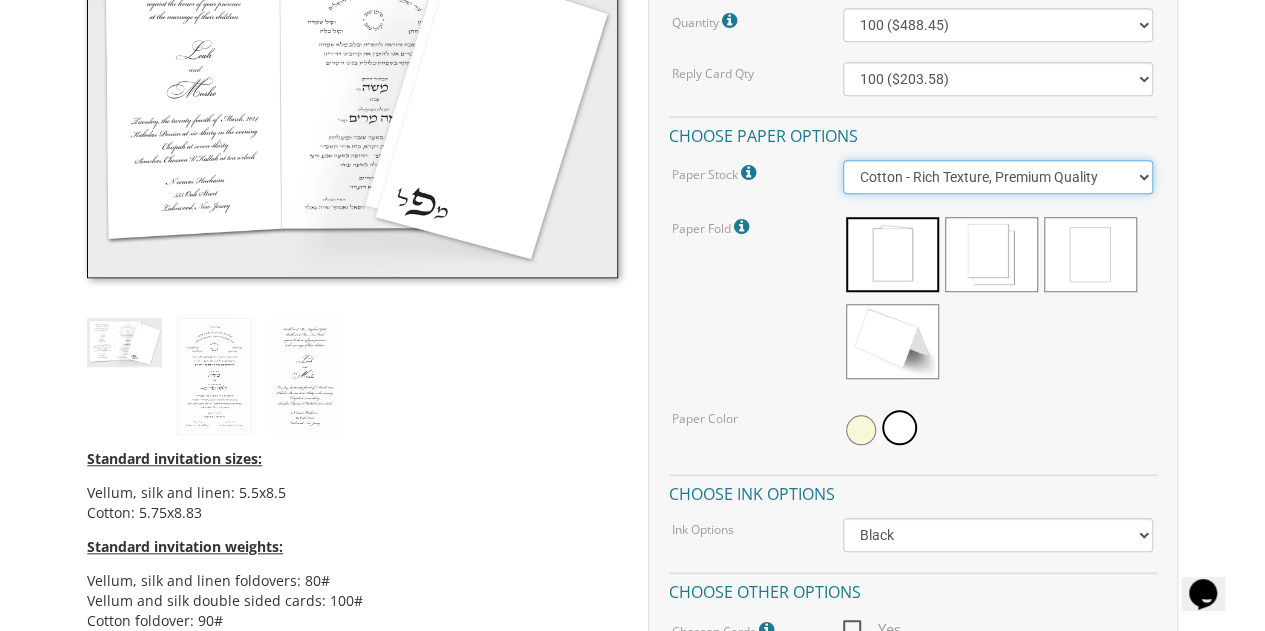 click on "Vellum - Smooth Finish Linen - Subtle Embossed Crosshatch Texture Silk - Soft, Fabric-like Finish Cotton  - Rich Texture, Premium Quality" at bounding box center (998, 177) 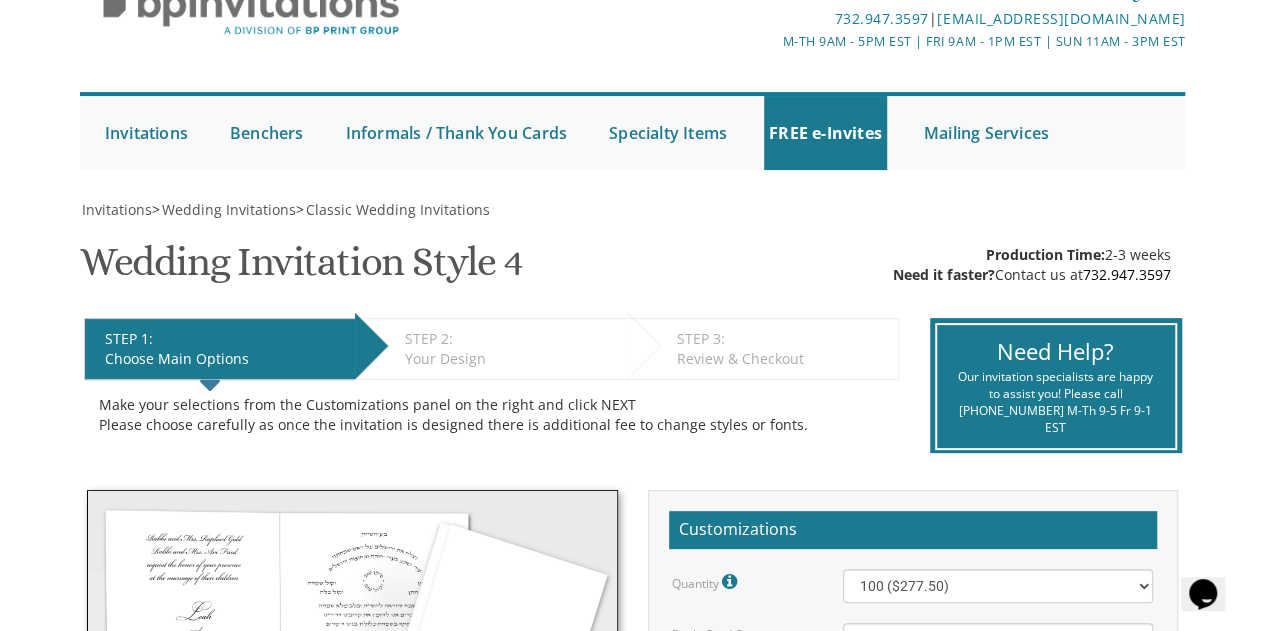 scroll, scrollTop: 0, scrollLeft: 0, axis: both 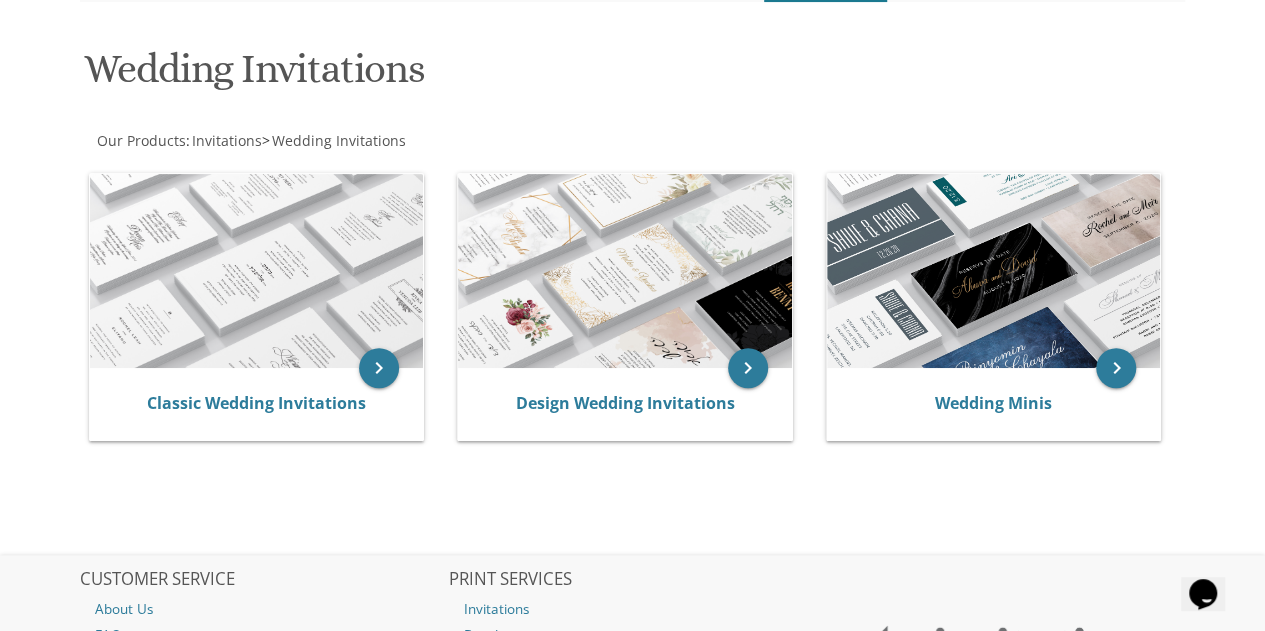 click at bounding box center (625, 271) 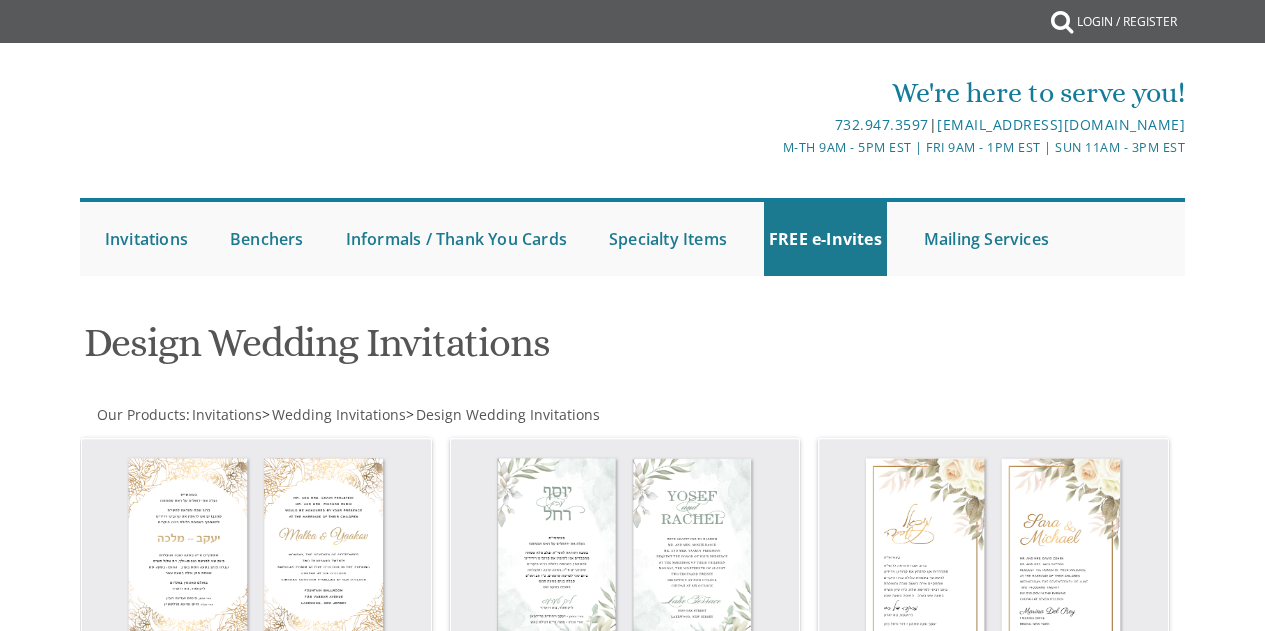 scroll, scrollTop: 0, scrollLeft: 0, axis: both 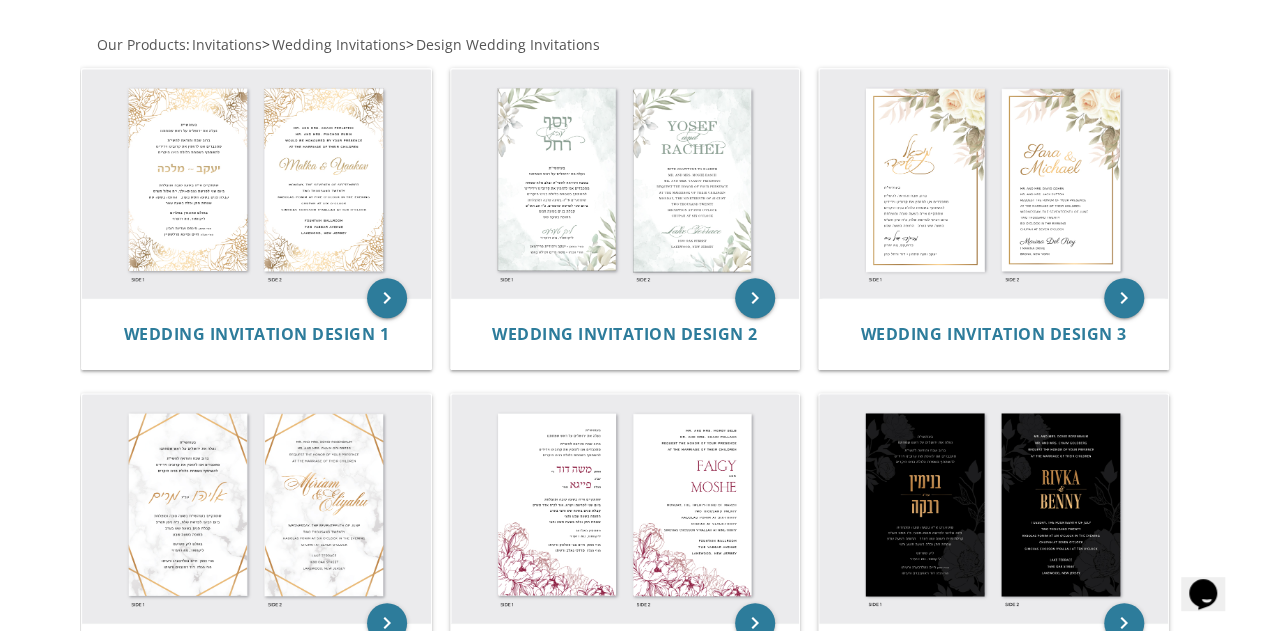 click at bounding box center (993, 183) 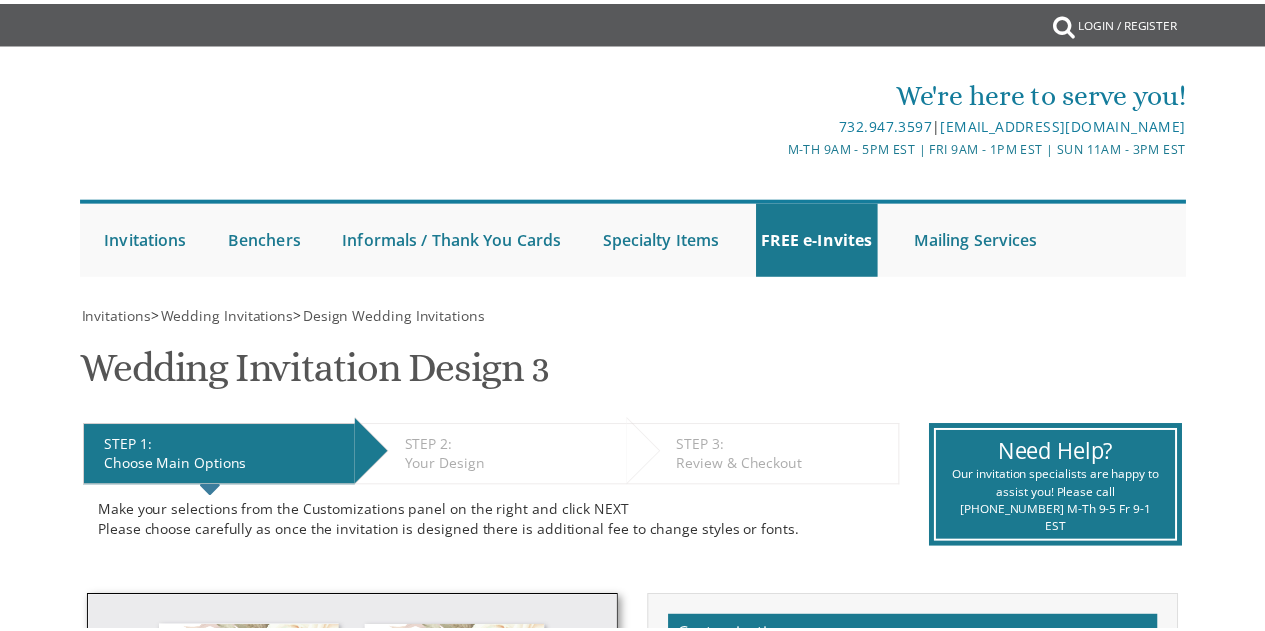 scroll, scrollTop: 0, scrollLeft: 0, axis: both 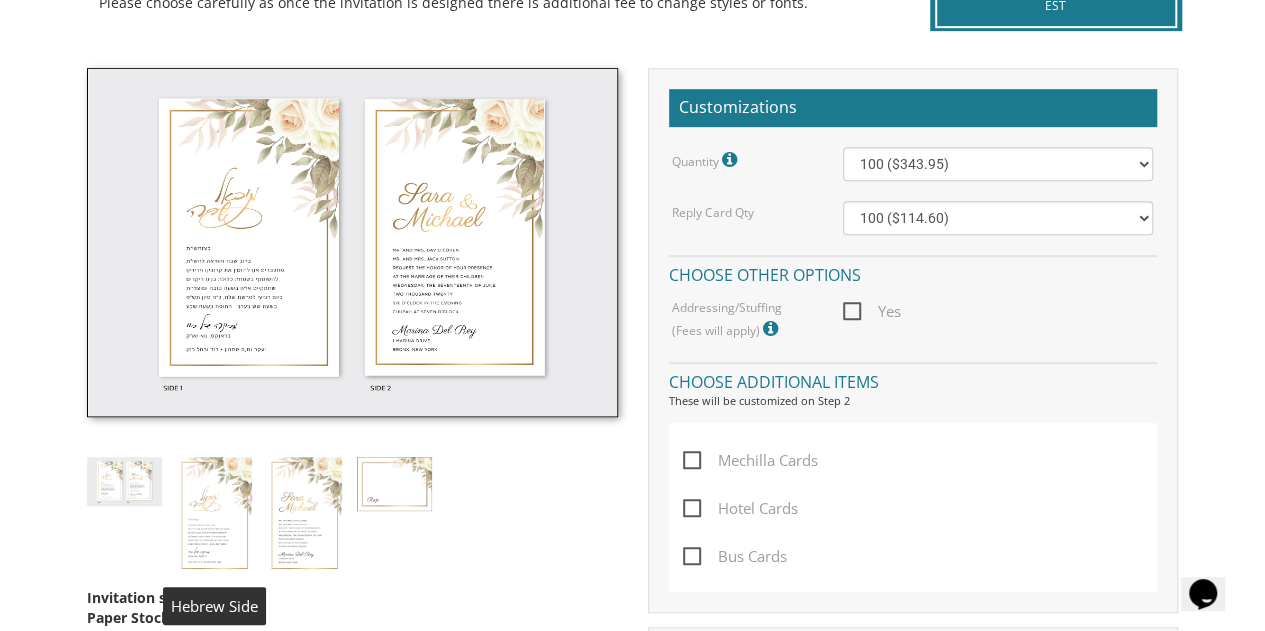 click at bounding box center [214, 515] 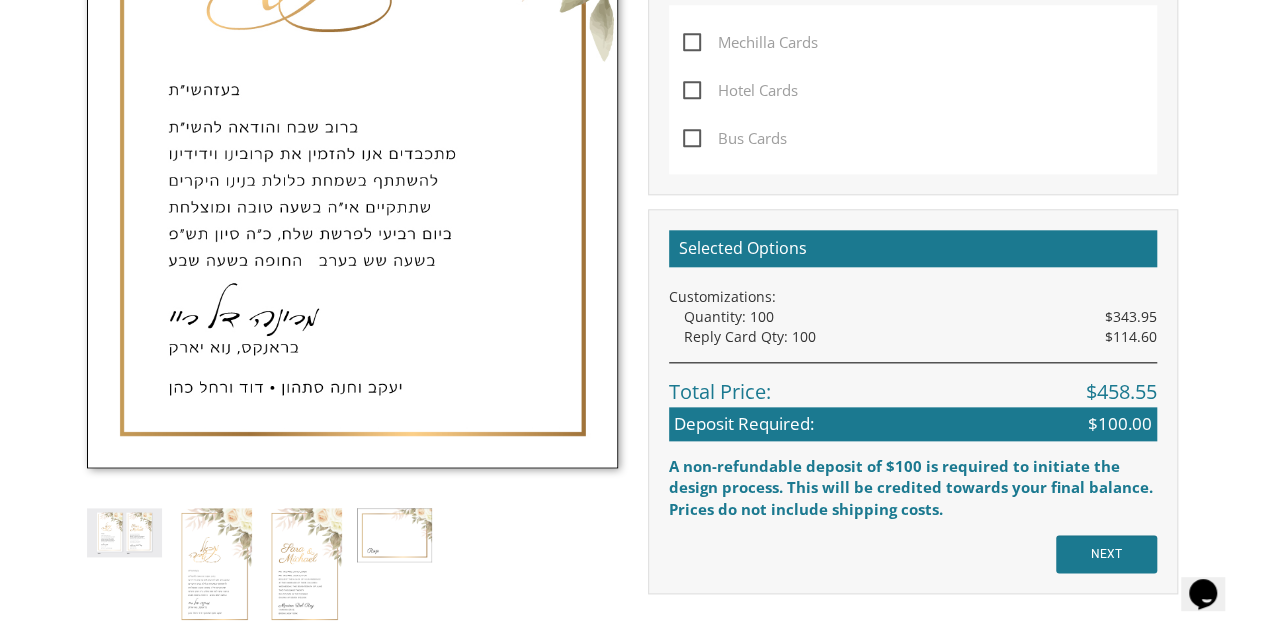 scroll, scrollTop: 965, scrollLeft: 0, axis: vertical 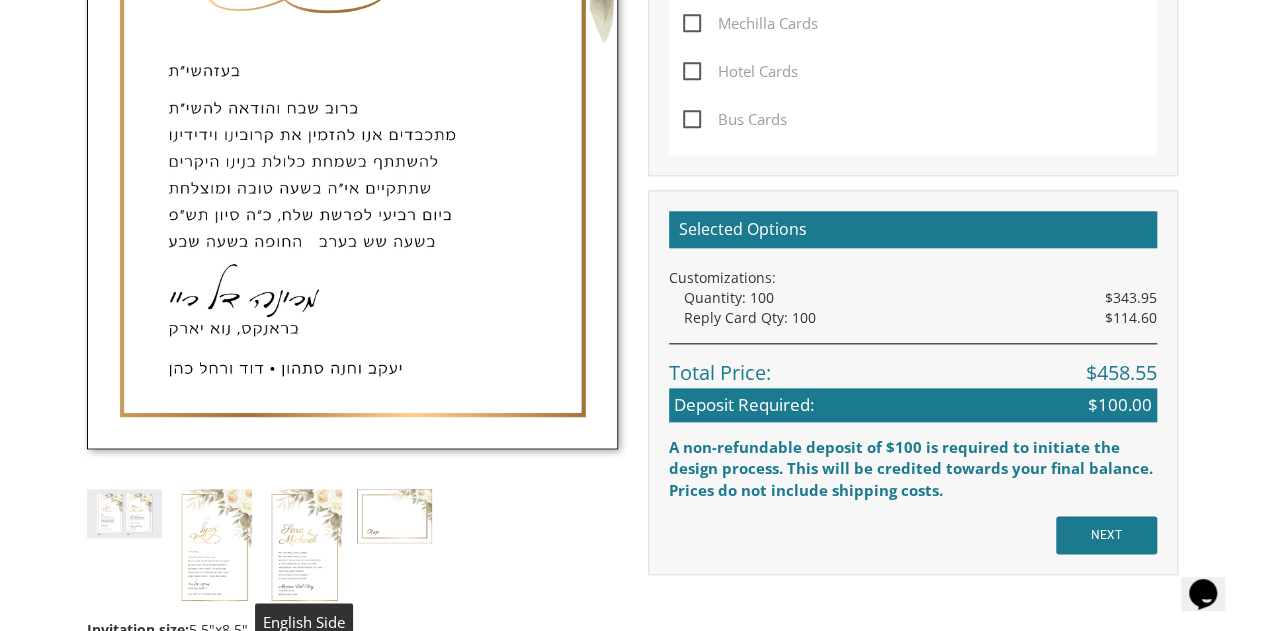 click at bounding box center (304, 547) 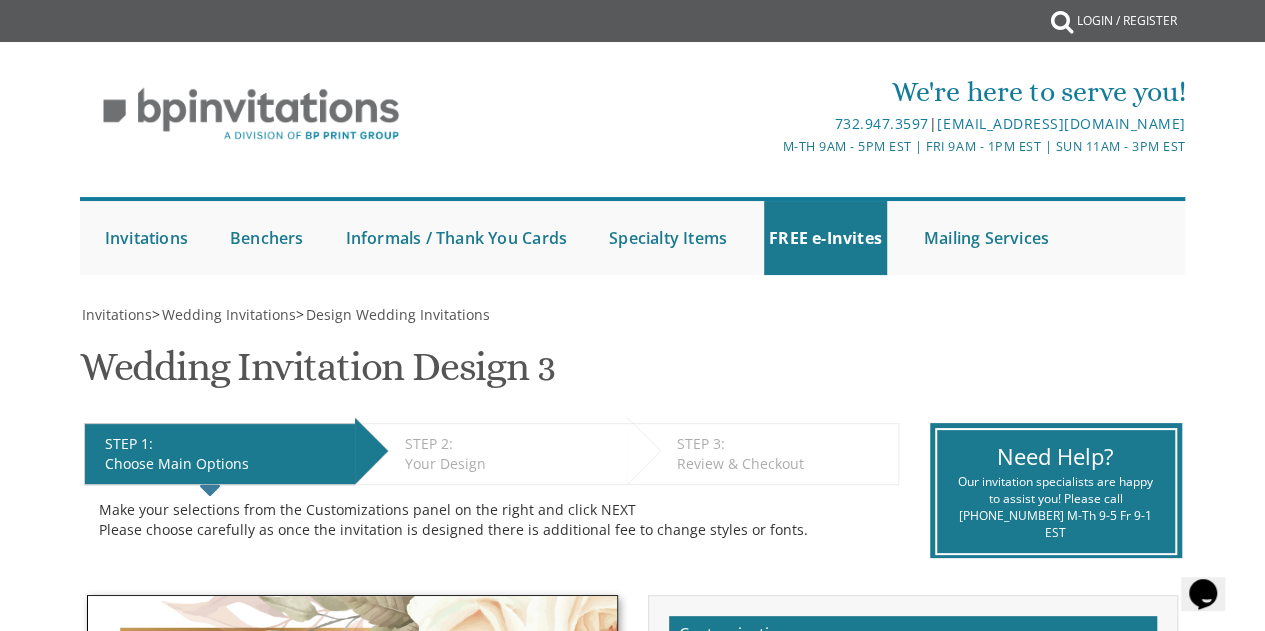 scroll, scrollTop: 0, scrollLeft: 0, axis: both 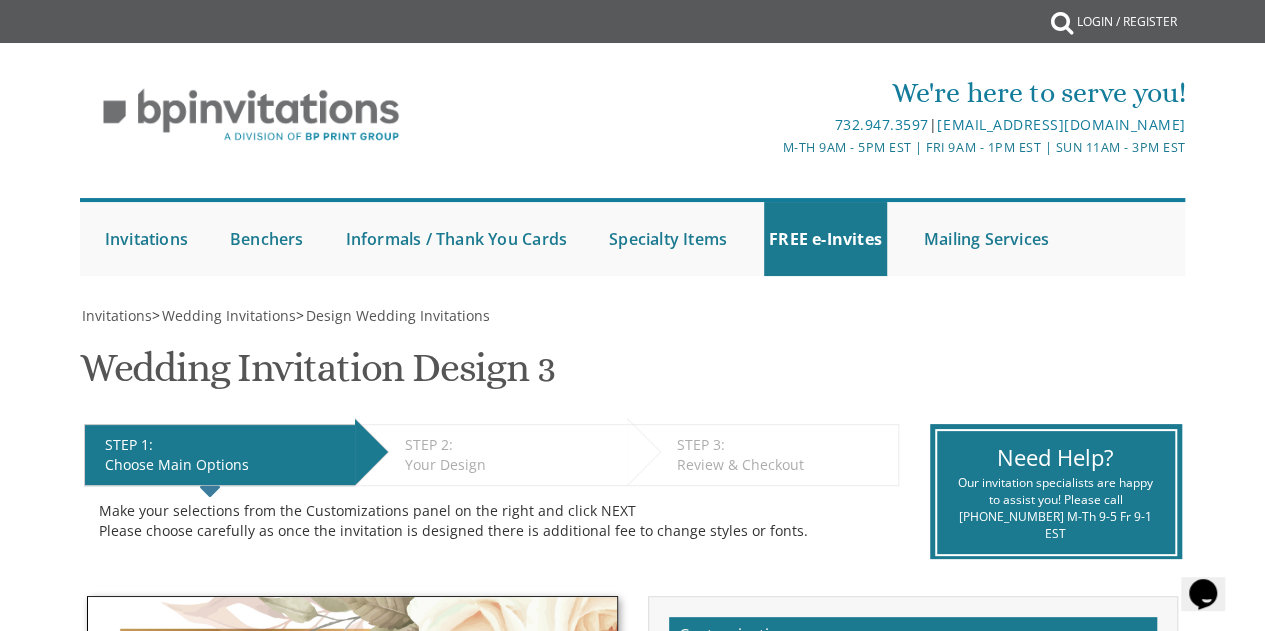 click on "Weddings" at bounding box center (0, 0) 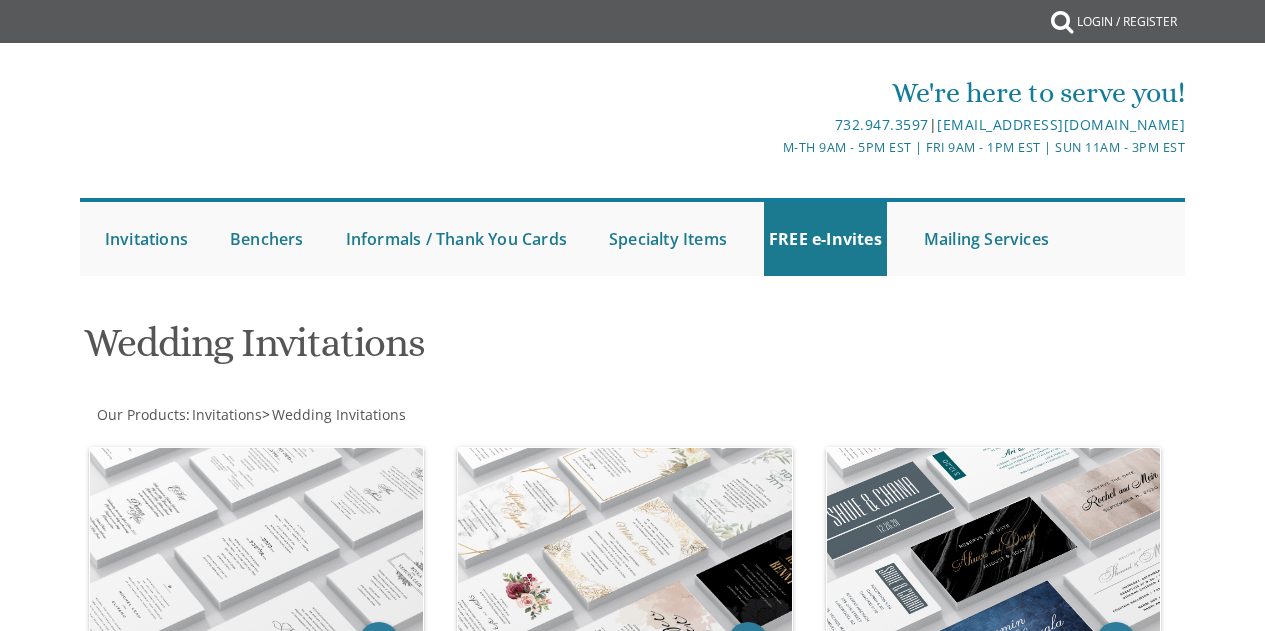 scroll, scrollTop: 0, scrollLeft: 0, axis: both 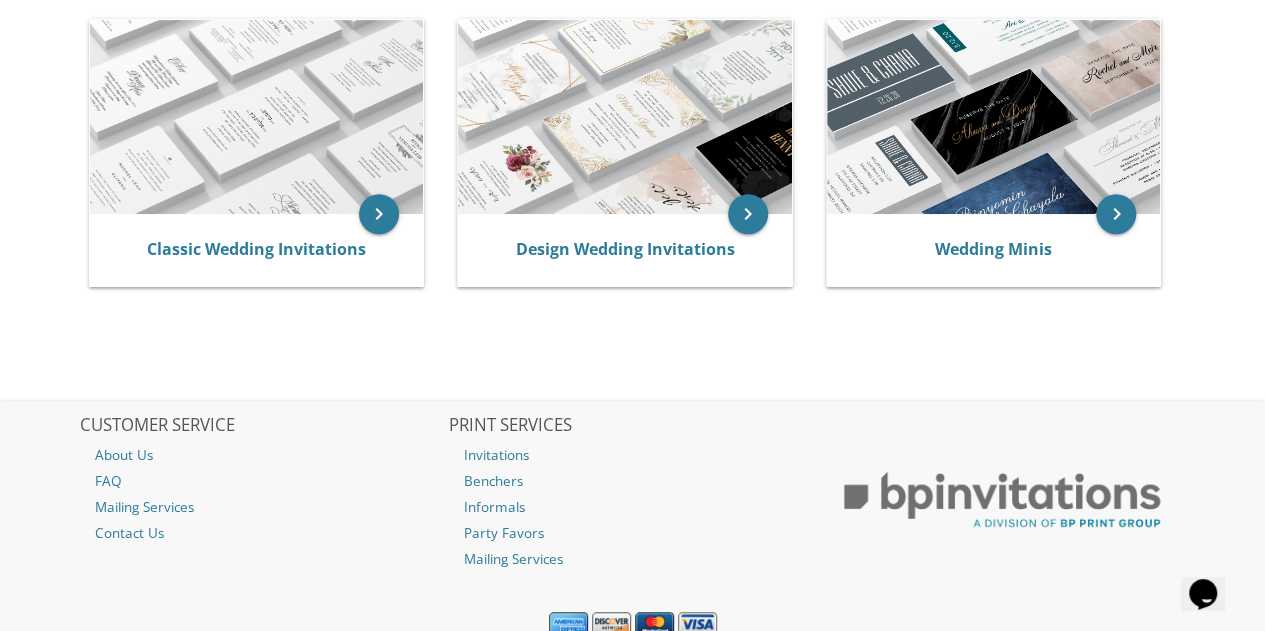 click at bounding box center [257, 117] 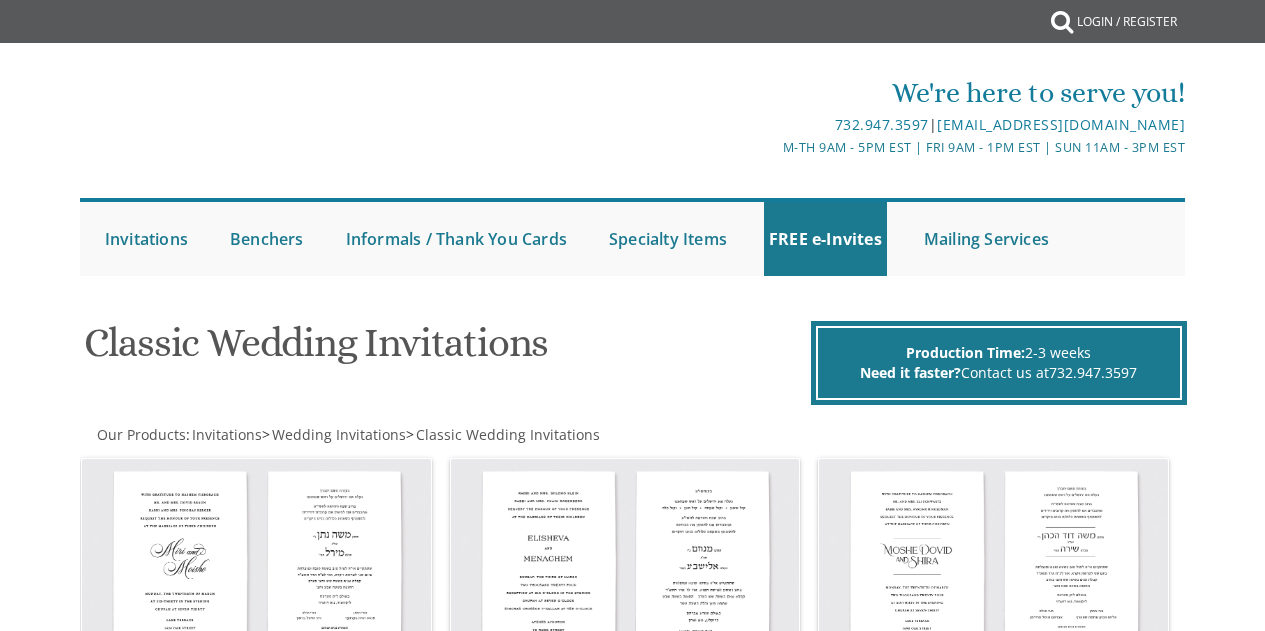 scroll, scrollTop: 0, scrollLeft: 0, axis: both 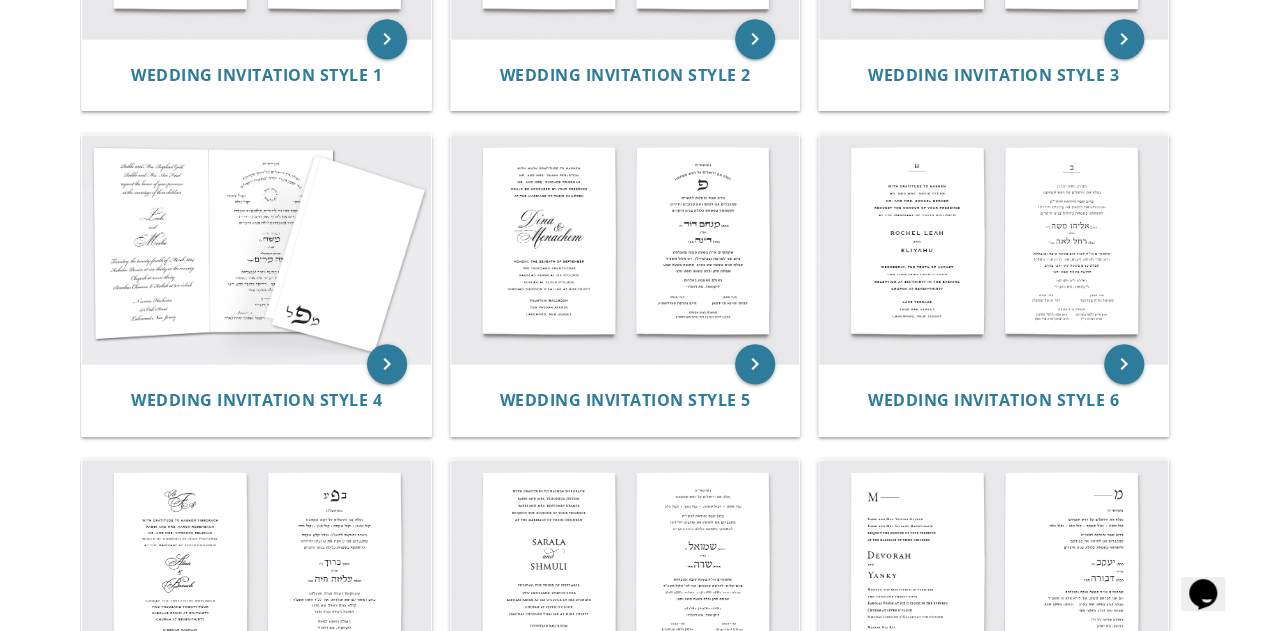 click at bounding box center (256, 249) 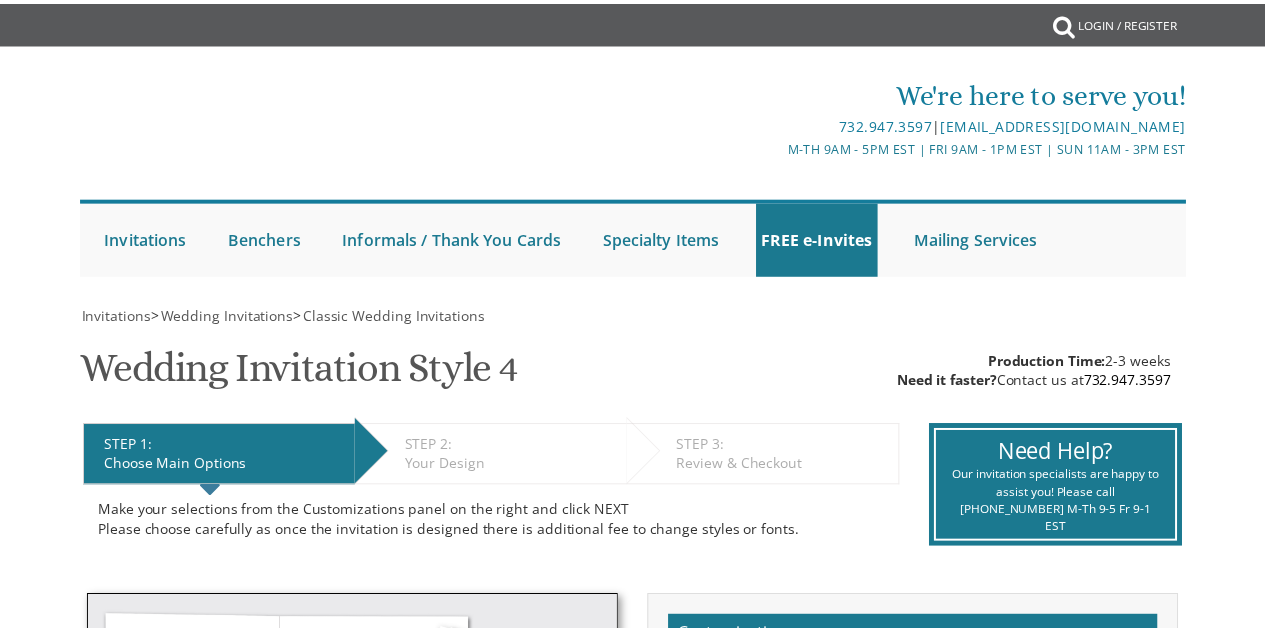 scroll, scrollTop: 0, scrollLeft: 0, axis: both 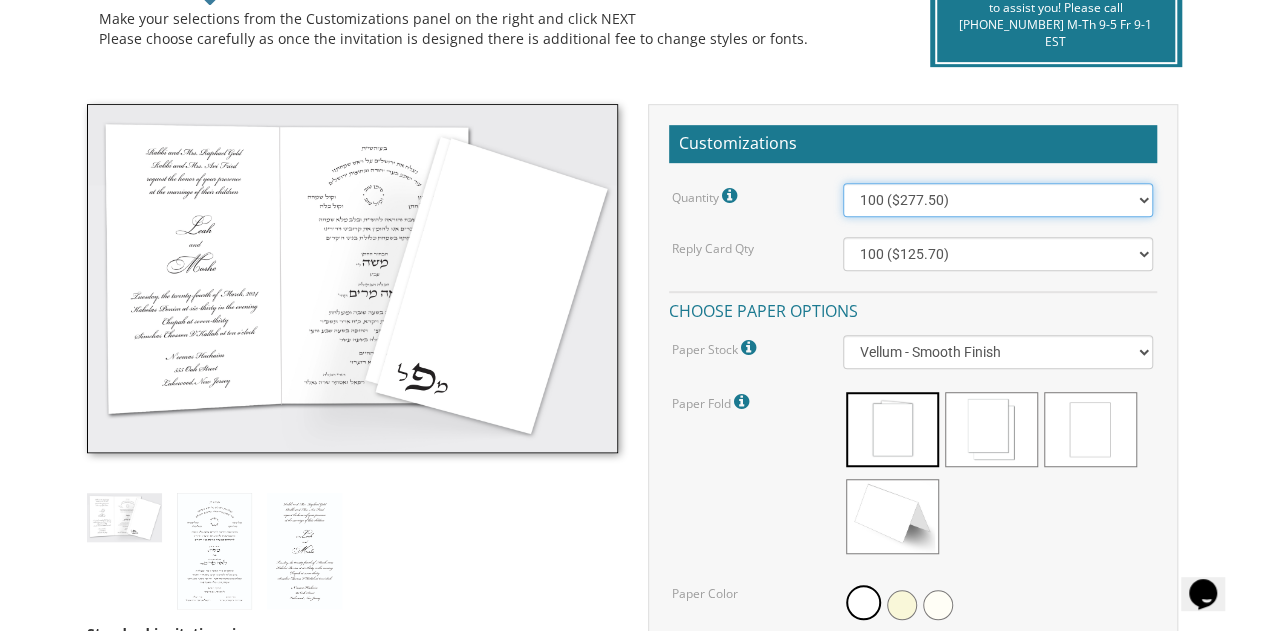 click on "100 ($277.50) 200 ($330.45) 300 ($380.65) 400 ($432.70) 500 ($482.10) 600 ($534.10) 700 ($583.65) 800 ($635.30) 900 ($684.60) 1000 ($733.55) 1100 ($785.50) 1200 ($833.05) 1300 ($884.60) 1400 ($934.05) 1500 ($983.75) 1600 ($1,033.10) 1700 ($1,082.75) 1800 ($1,132.20) 1900 ($1,183.75) 2000 ($1,230.95)" at bounding box center [998, 200] 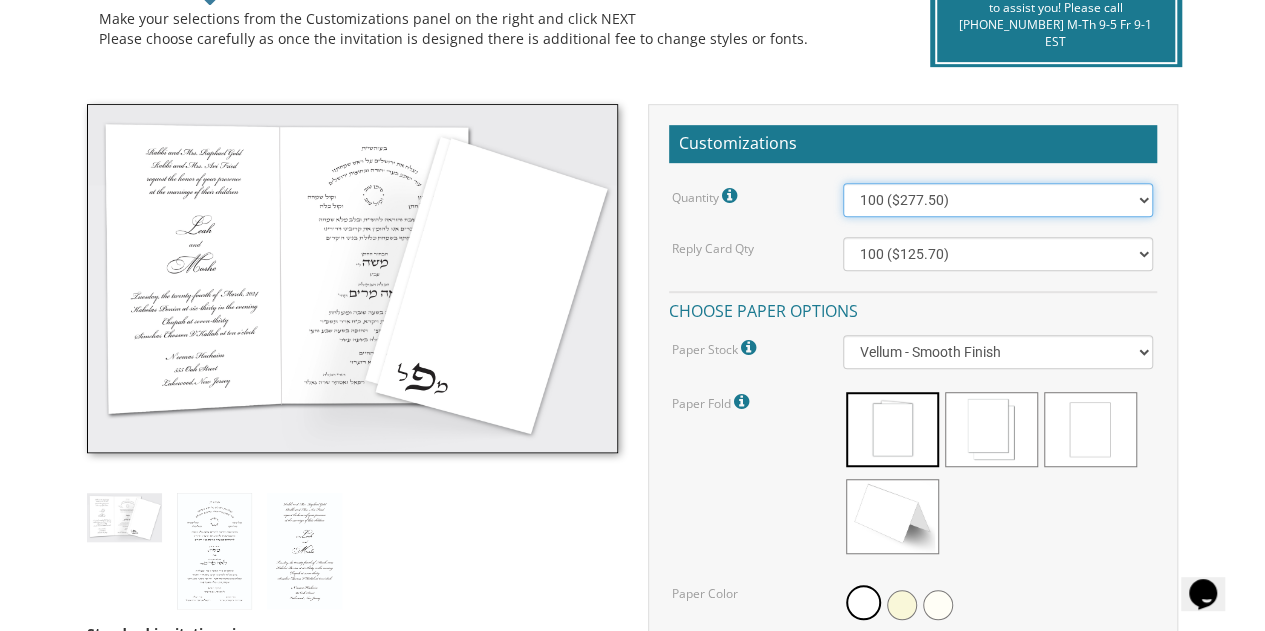 select on "200" 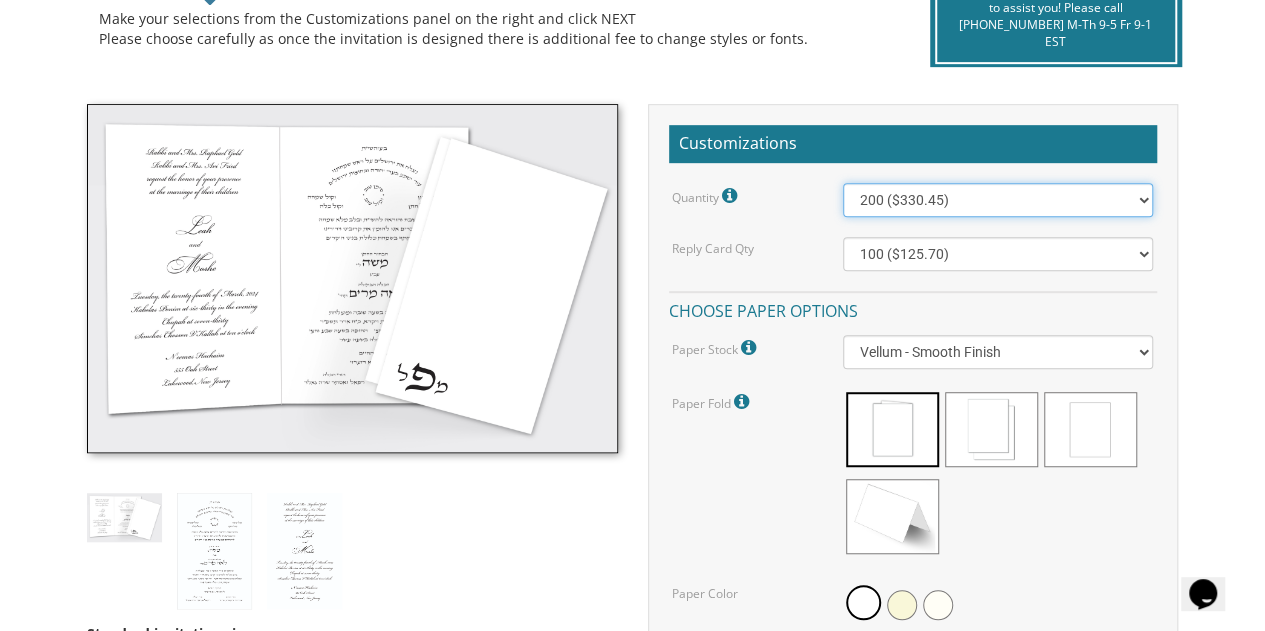 click on "100 ($277.50) 200 ($330.45) 300 ($380.65) 400 ($432.70) 500 ($482.10) 600 ($534.10) 700 ($583.65) 800 ($635.30) 900 ($684.60) 1000 ($733.55) 1100 ($785.50) 1200 ($833.05) 1300 ($884.60) 1400 ($934.05) 1500 ($983.75) 1600 ($1,033.10) 1700 ($1,082.75) 1800 ($1,132.20) 1900 ($1,183.75) 2000 ($1,230.95)" at bounding box center (998, 200) 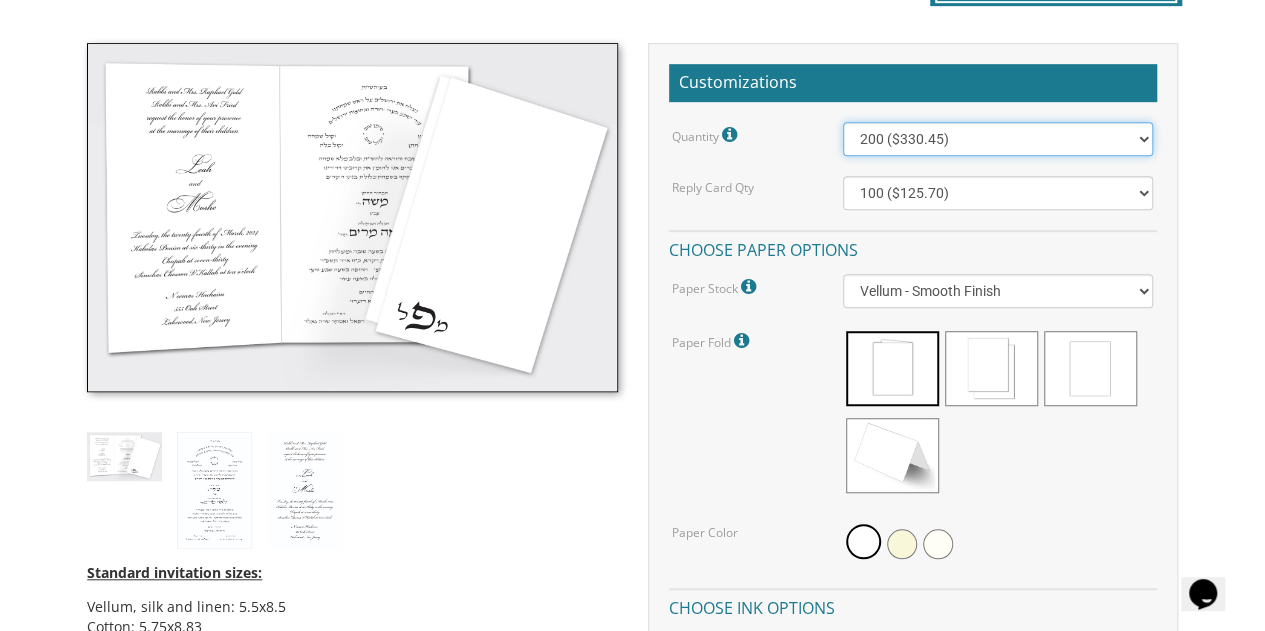 scroll, scrollTop: 554, scrollLeft: 0, axis: vertical 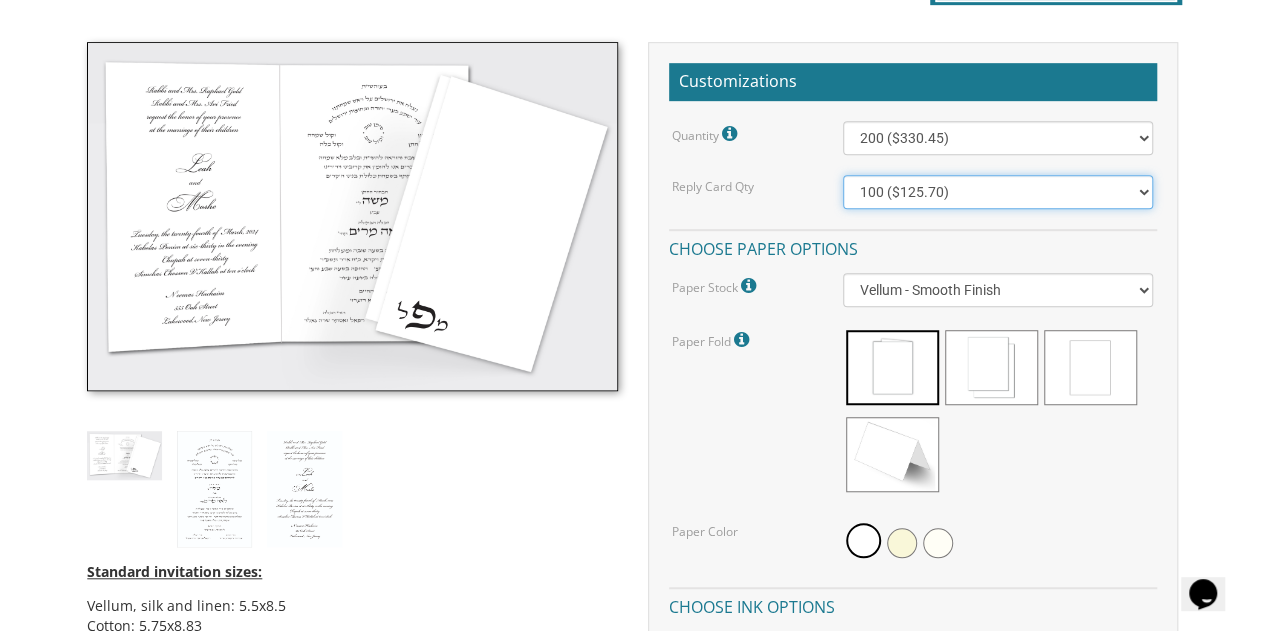 click on "100 ($125.70) 200 ($150.60) 300 ($177.95) 400 ($270.70) 500 ($225.30) 600 ($249.85) 700 ($272.35) 800 ($299.20) 900 ($323.55) 1000 ($345.80) 1100 ($370.35) 1200 ($392.90) 1300 ($419.70) 1400 ($444.00) 1500 ($466.35) 1600 ($488.75) 1700 ($517.45) 1800 ($539.60) 1900 ($561.95) 2000 ($586.05)" at bounding box center [998, 192] 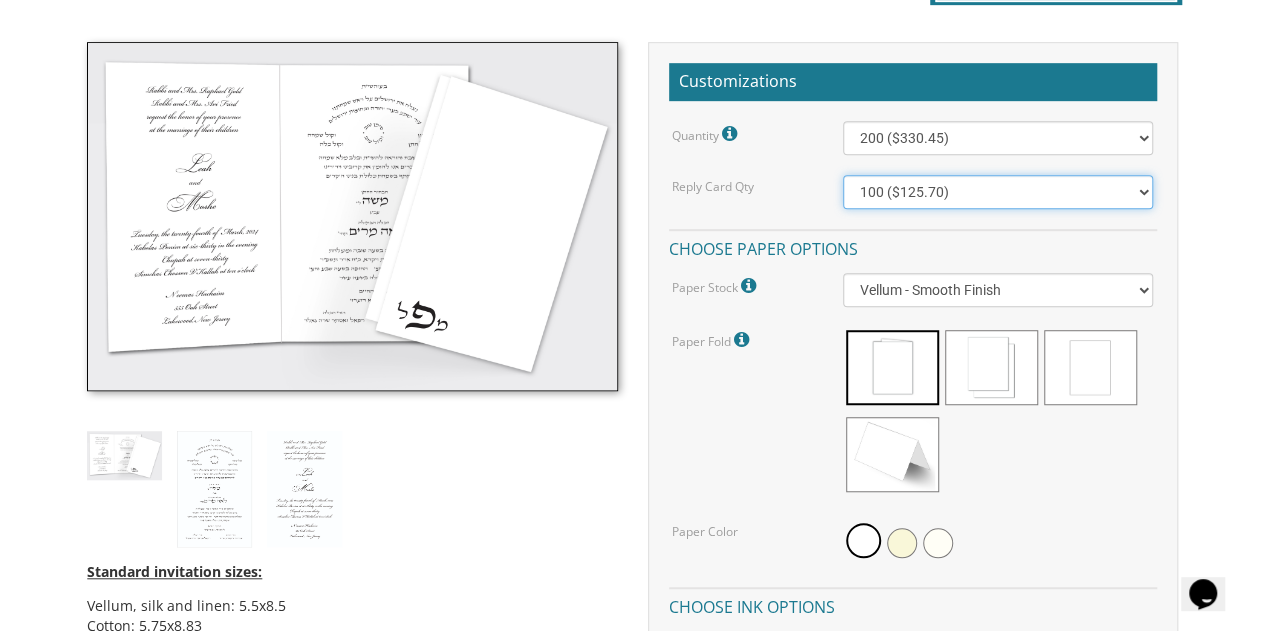 select on "200" 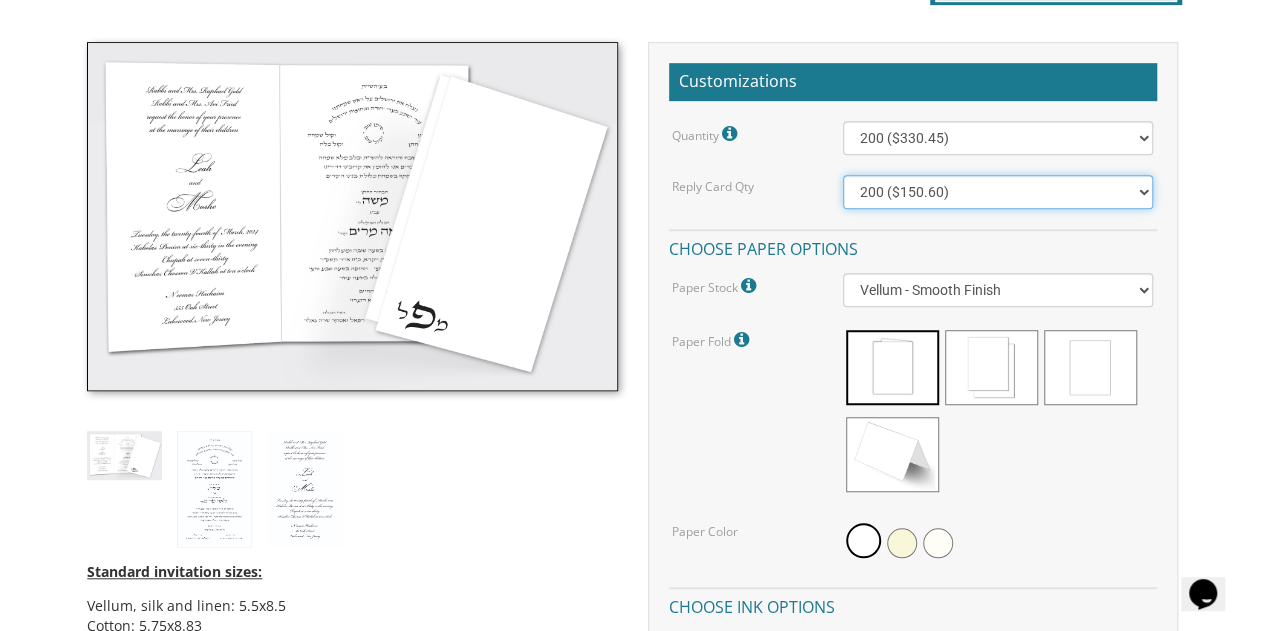 click on "100 ($125.70) 200 ($150.60) 300 ($177.95) 400 ($270.70) 500 ($225.30) 600 ($249.85) 700 ($272.35) 800 ($299.20) 900 ($323.55) 1000 ($345.80) 1100 ($370.35) 1200 ($392.90) 1300 ($419.70) 1400 ($444.00) 1500 ($466.35) 1600 ($488.75) 1700 ($517.45) 1800 ($539.60) 1900 ($561.95) 2000 ($586.05)" at bounding box center (998, 192) 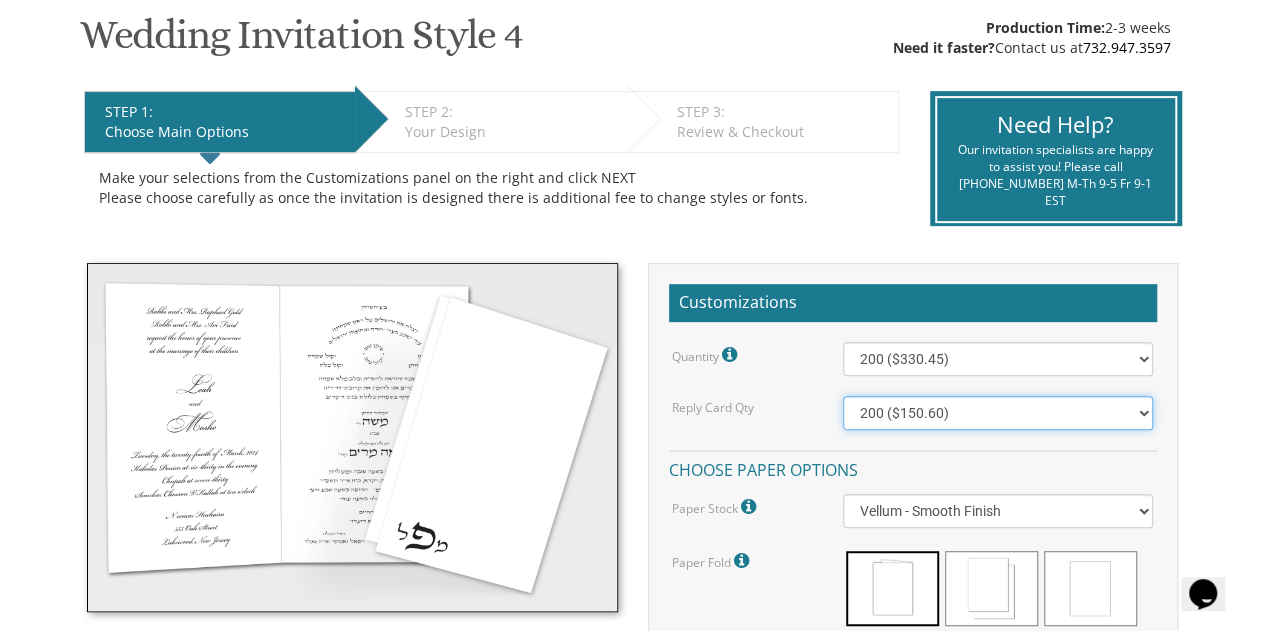 scroll, scrollTop: 447, scrollLeft: 0, axis: vertical 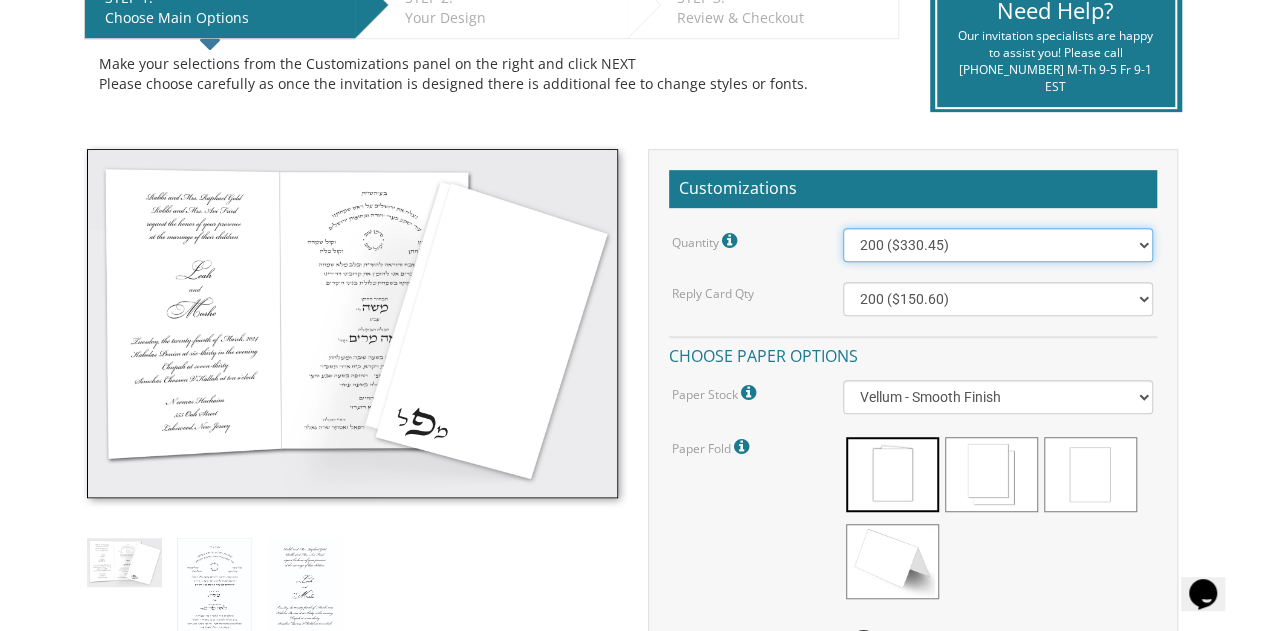 click on "100 ($277.50) 200 ($330.45) 300 ($380.65) 400 ($432.70) 500 ($482.10) 600 ($534.10) 700 ($583.65) 800 ($635.30) 900 ($684.60) 1000 ($733.55) 1100 ($785.50) 1200 ($833.05) 1300 ($884.60) 1400 ($934.05) 1500 ($983.75) 1600 ($1,033.10) 1700 ($1,082.75) 1800 ($1,132.20) 1900 ($1,183.75) 2000 ($1,230.95)" at bounding box center (998, 245) 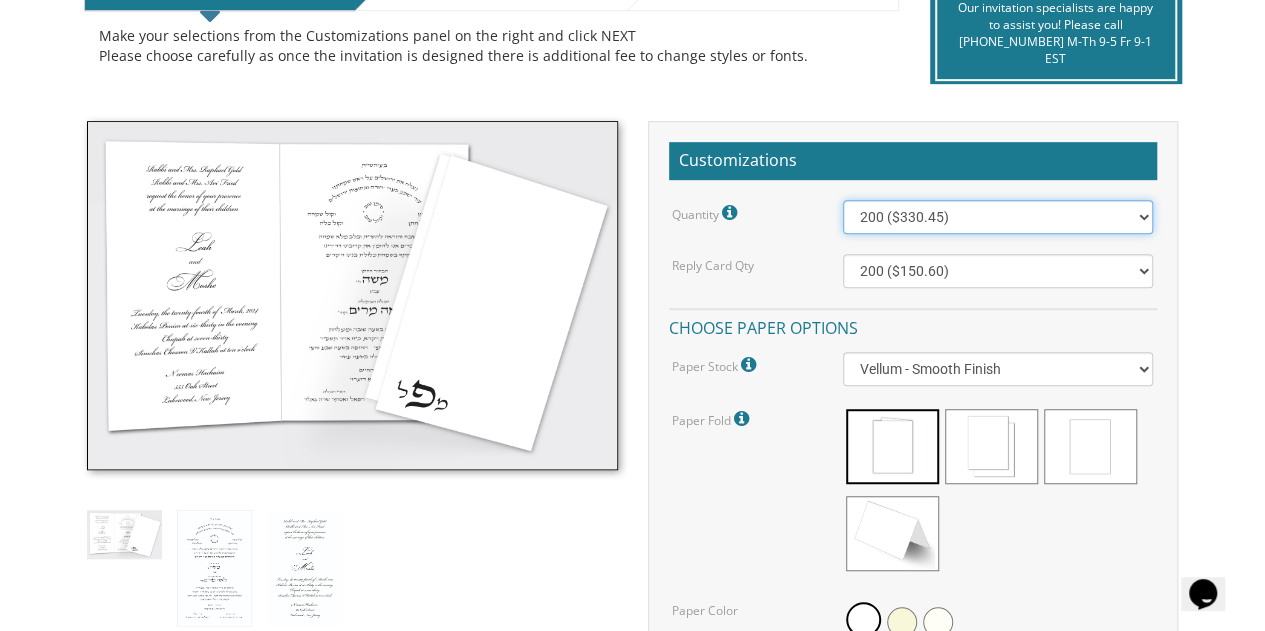 scroll, scrollTop: 474, scrollLeft: 0, axis: vertical 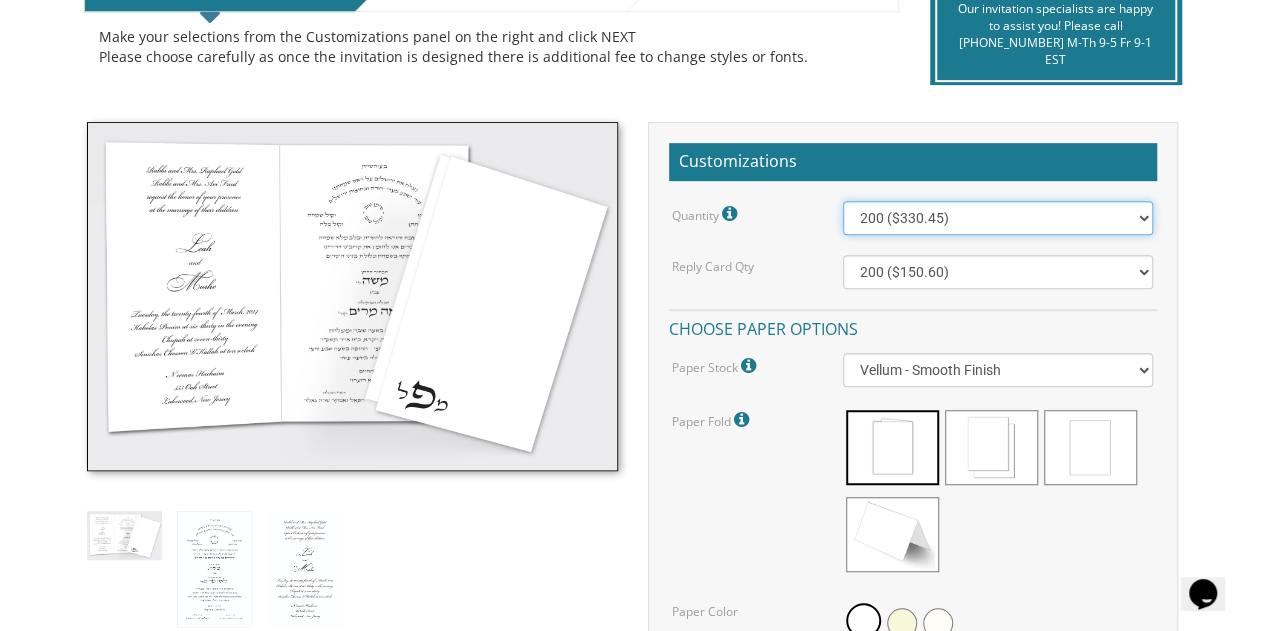 click on "100 ($277.50) 200 ($330.45) 300 ($380.65) 400 ($432.70) 500 ($482.10) 600 ($534.10) 700 ($583.65) 800 ($635.30) 900 ($684.60) 1000 ($733.55) 1100 ($785.50) 1200 ($833.05) 1300 ($884.60) 1400 ($934.05) 1500 ($983.75) 1600 ($1,033.10) 1700 ($1,082.75) 1800 ($1,132.20) 1900 ($1,183.75) 2000 ($1,230.95)" at bounding box center (998, 218) 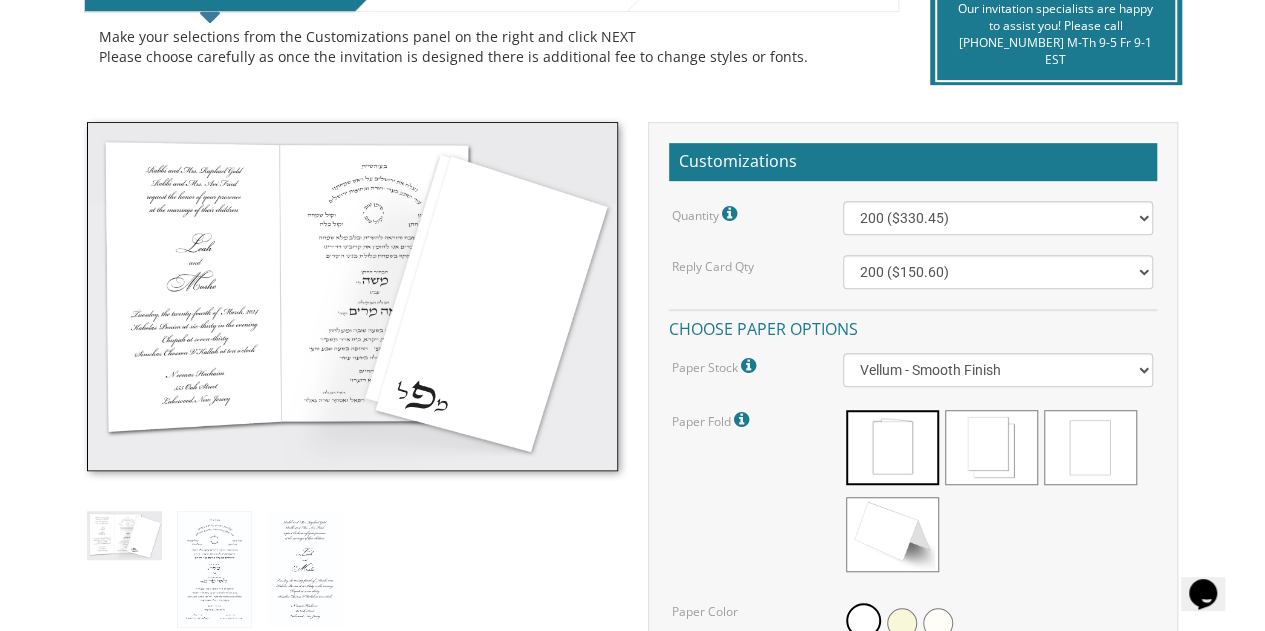 click on "STEP 1: EDIT
Choose Main Options
STEP 2: EDIT
Your Design
STEP 3: EDIT
Review & Checkout
Make your selections from the Customizations panel on the right and click NEXT Please choose carefully as once the invitation is designed there is additional fee to change styles or fonts.
Need Help?" at bounding box center (633, 19) 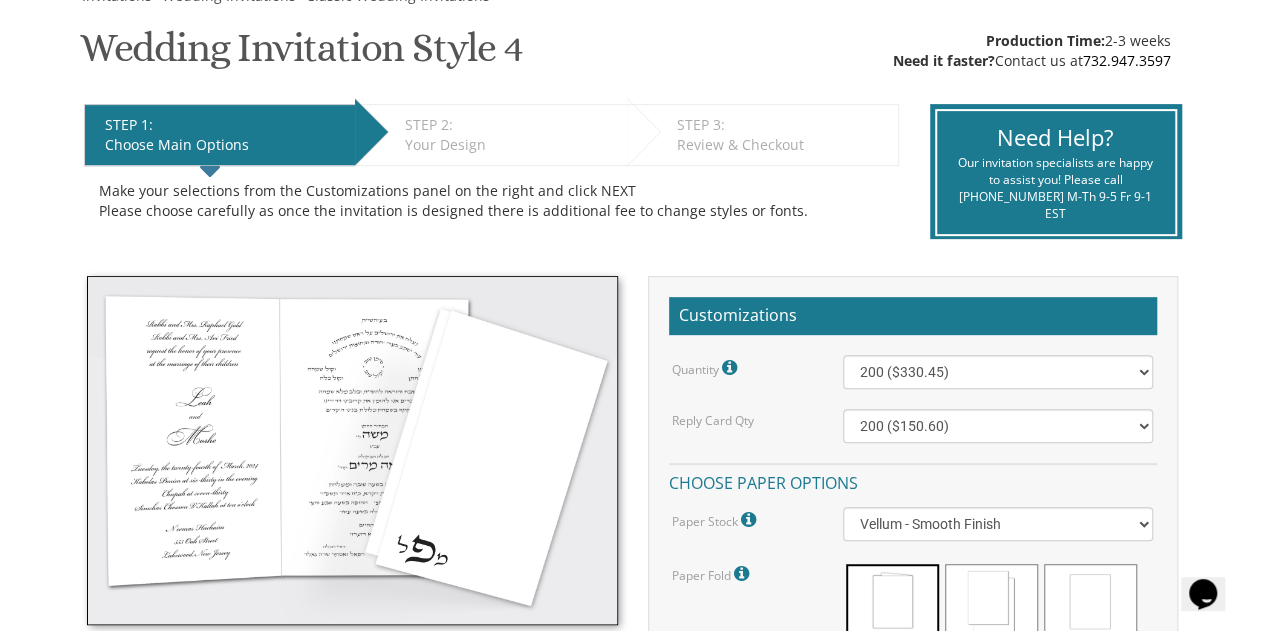 scroll, scrollTop: 318, scrollLeft: 0, axis: vertical 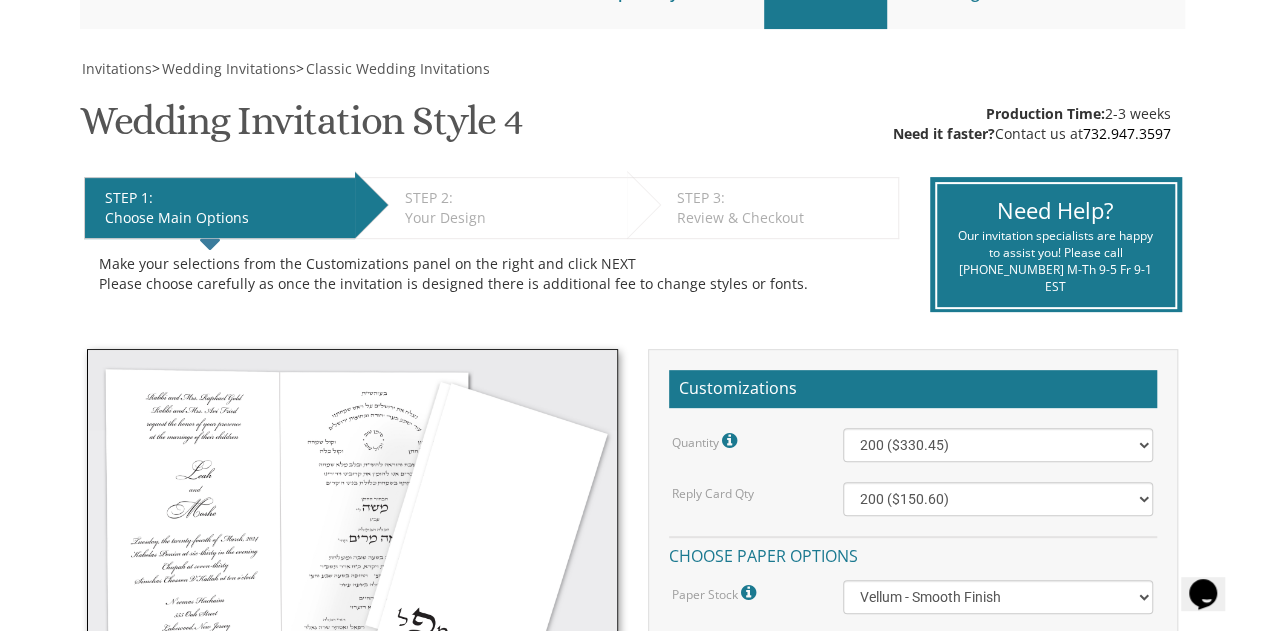 click on "My Cart
{{shoppingcart.totalQuantityDisplay}}
Total:
{{shoppingcart.subtotal}}
{{[DOMAIN_NAME]}}
{{shoppingcartitem.description}}
Qty. {{shoppingcartitem.quantity}}
{{[DOMAIN_NAME]}}" at bounding box center (632, 1166) 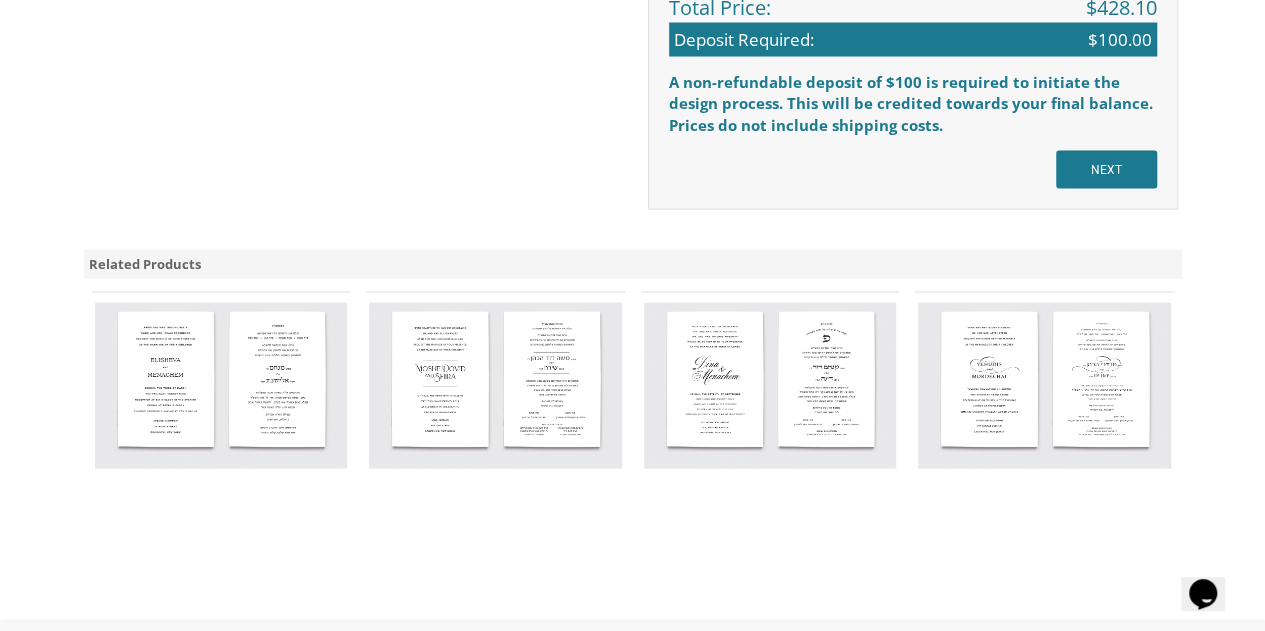scroll, scrollTop: 1909, scrollLeft: 0, axis: vertical 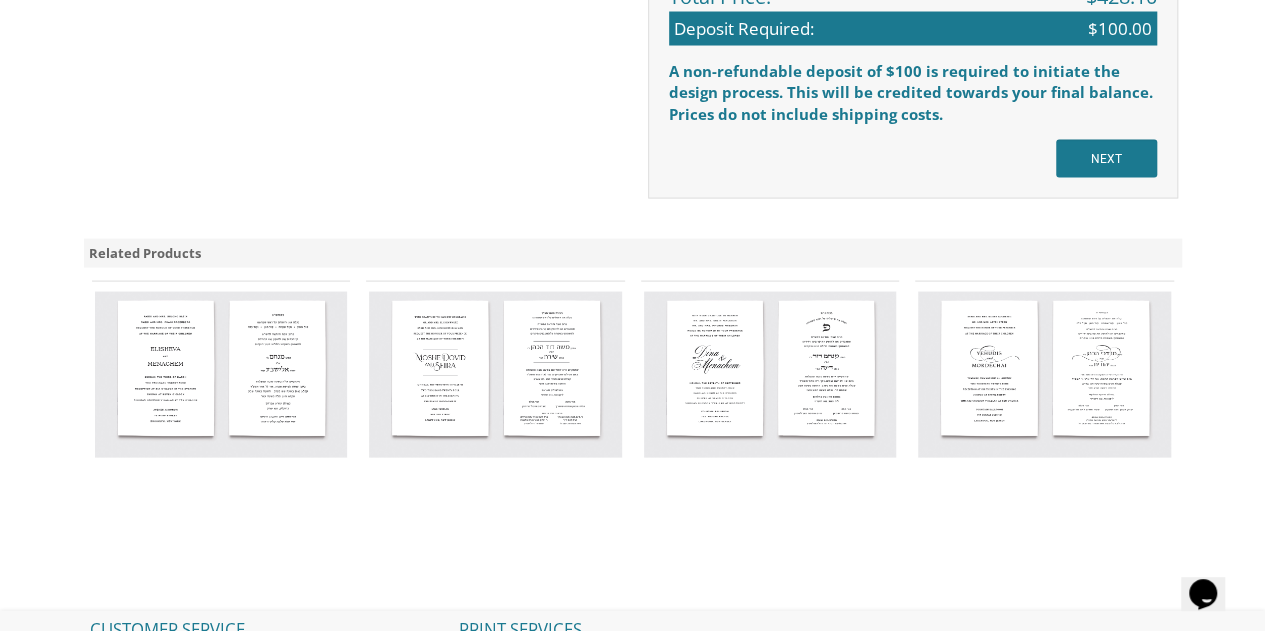click at bounding box center (1044, 375) 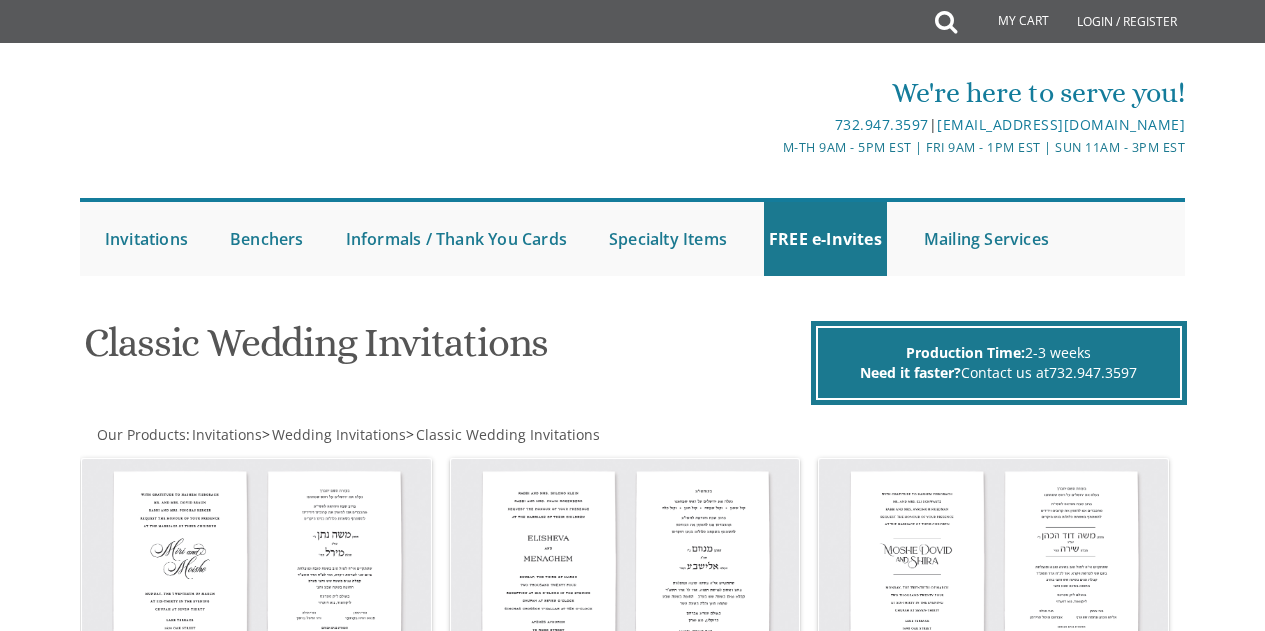 scroll, scrollTop: 649, scrollLeft: 0, axis: vertical 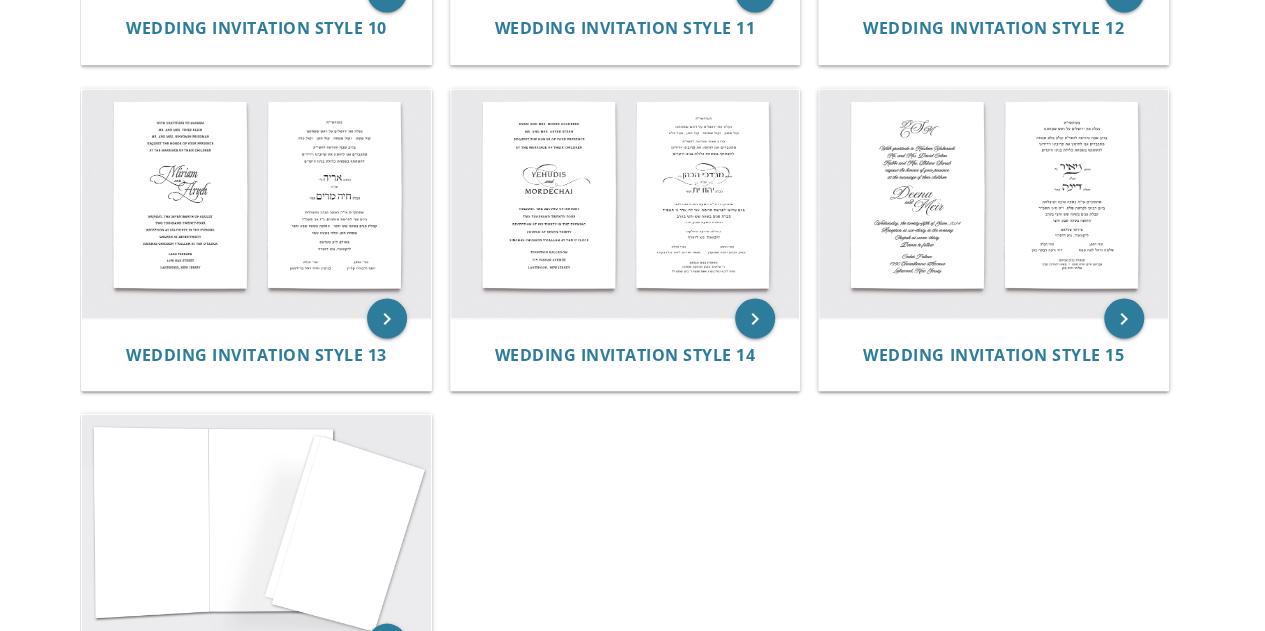 click at bounding box center (625, 203) 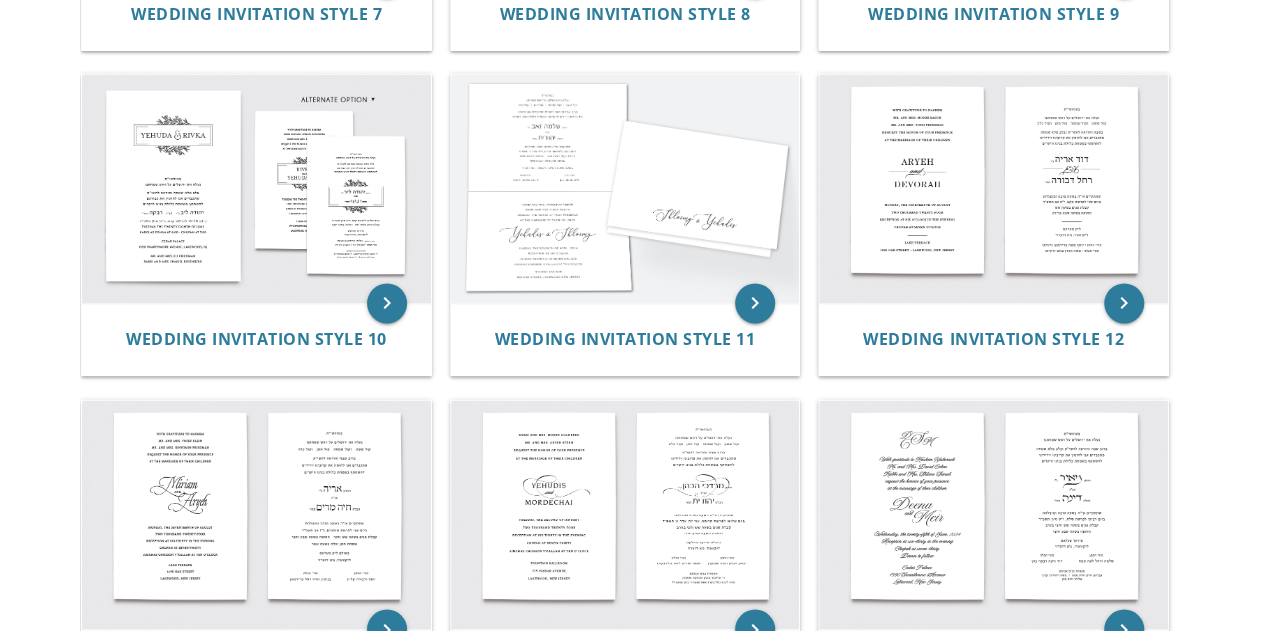 scroll, scrollTop: 1359, scrollLeft: 0, axis: vertical 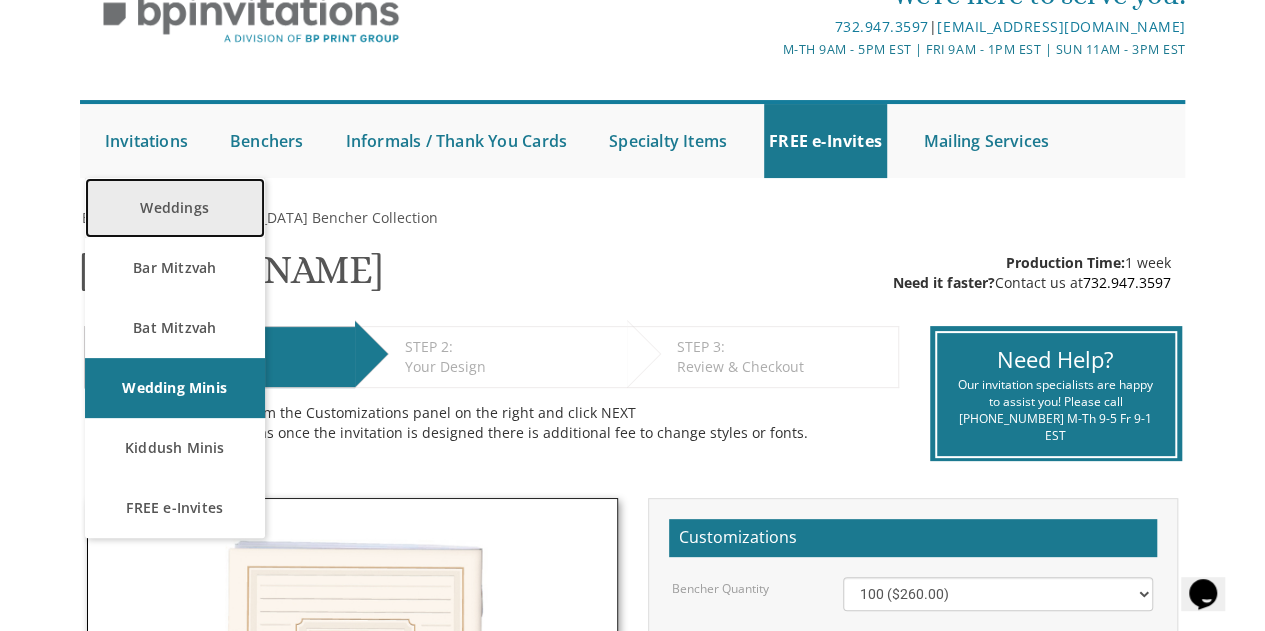 click on "Weddings" at bounding box center [175, 208] 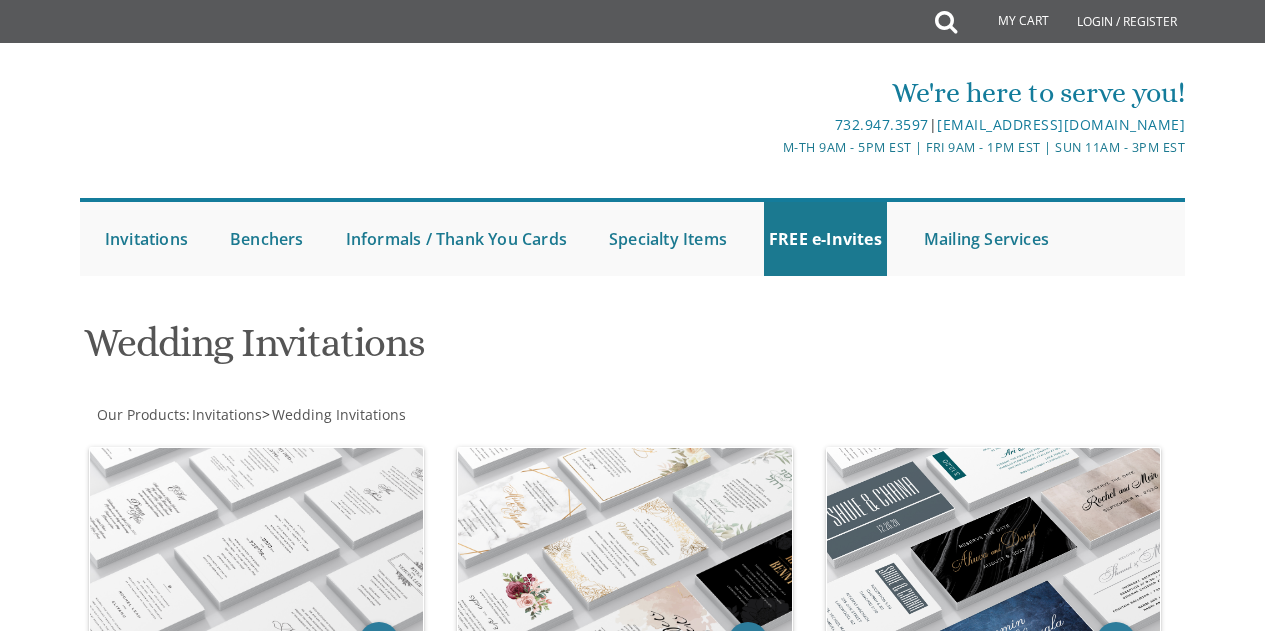 scroll, scrollTop: 0, scrollLeft: 0, axis: both 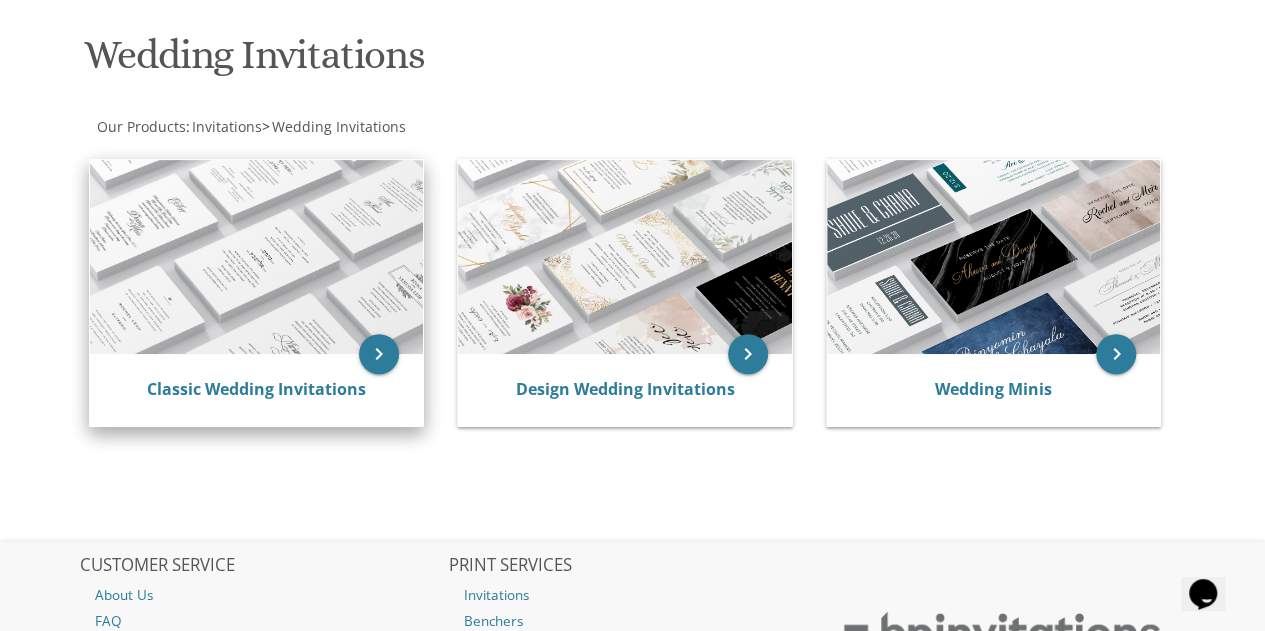 click at bounding box center (257, 257) 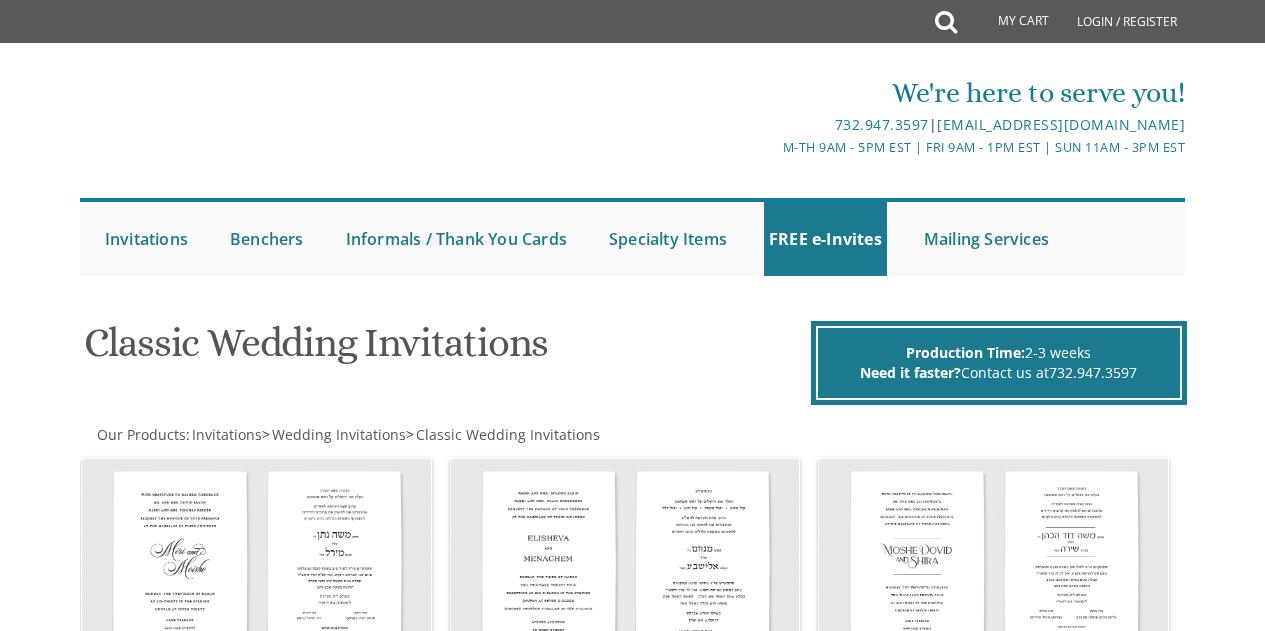 scroll, scrollTop: 0, scrollLeft: 0, axis: both 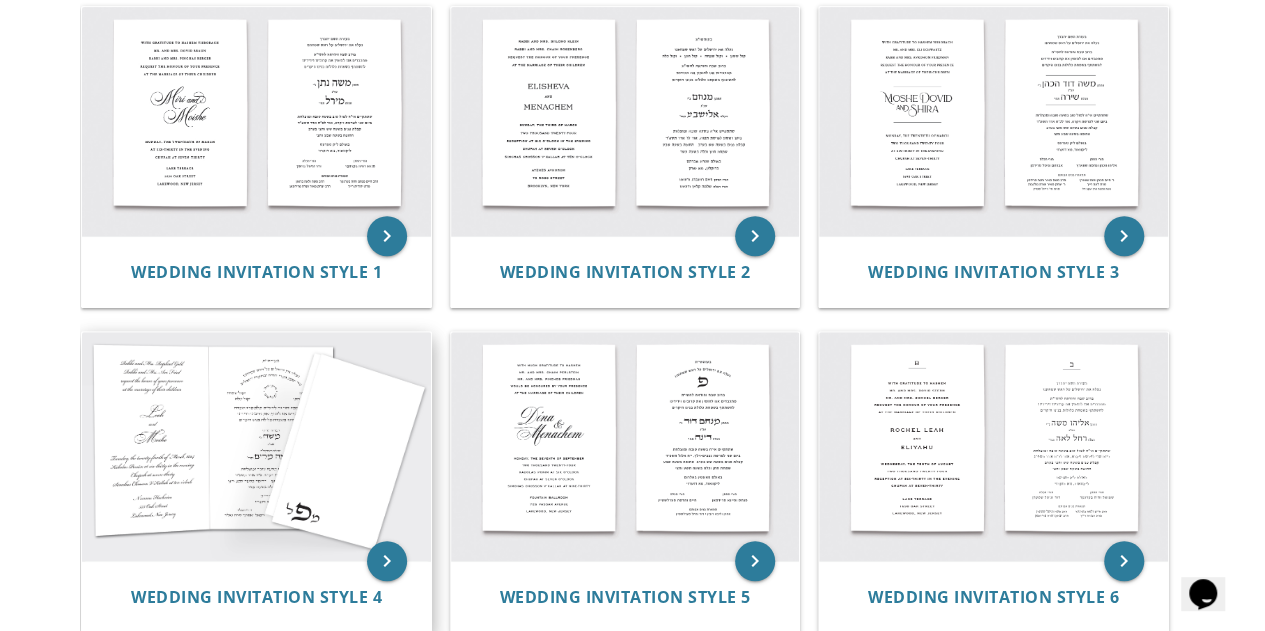 click at bounding box center (256, 446) 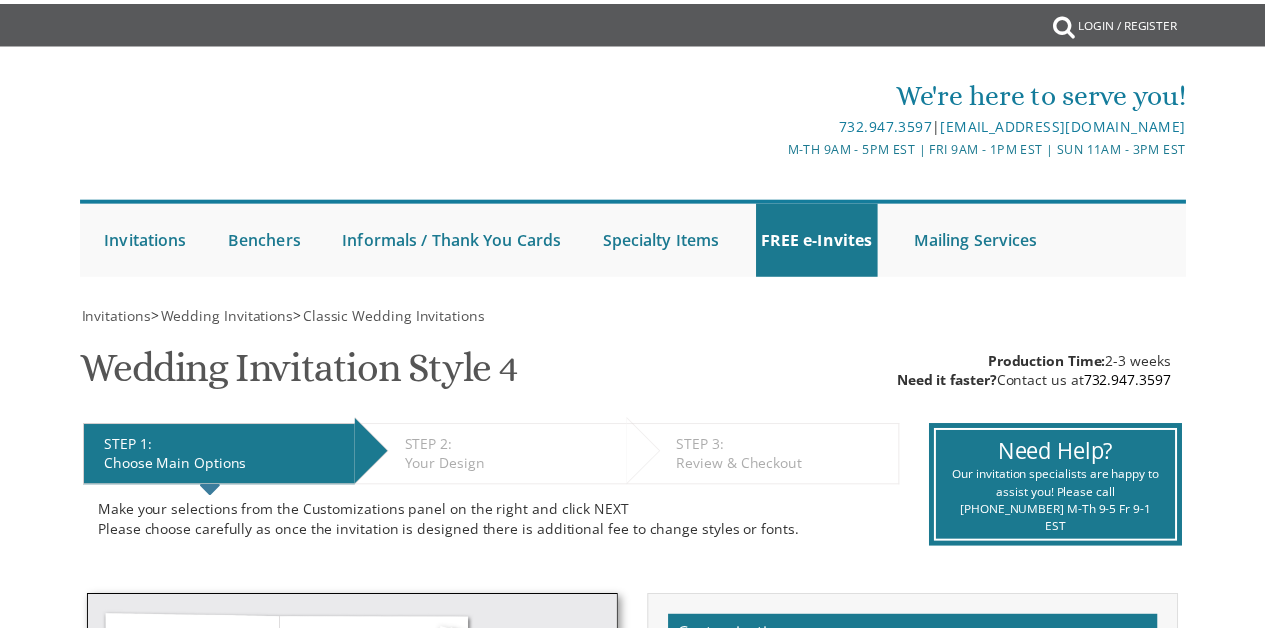 scroll, scrollTop: 0, scrollLeft: 0, axis: both 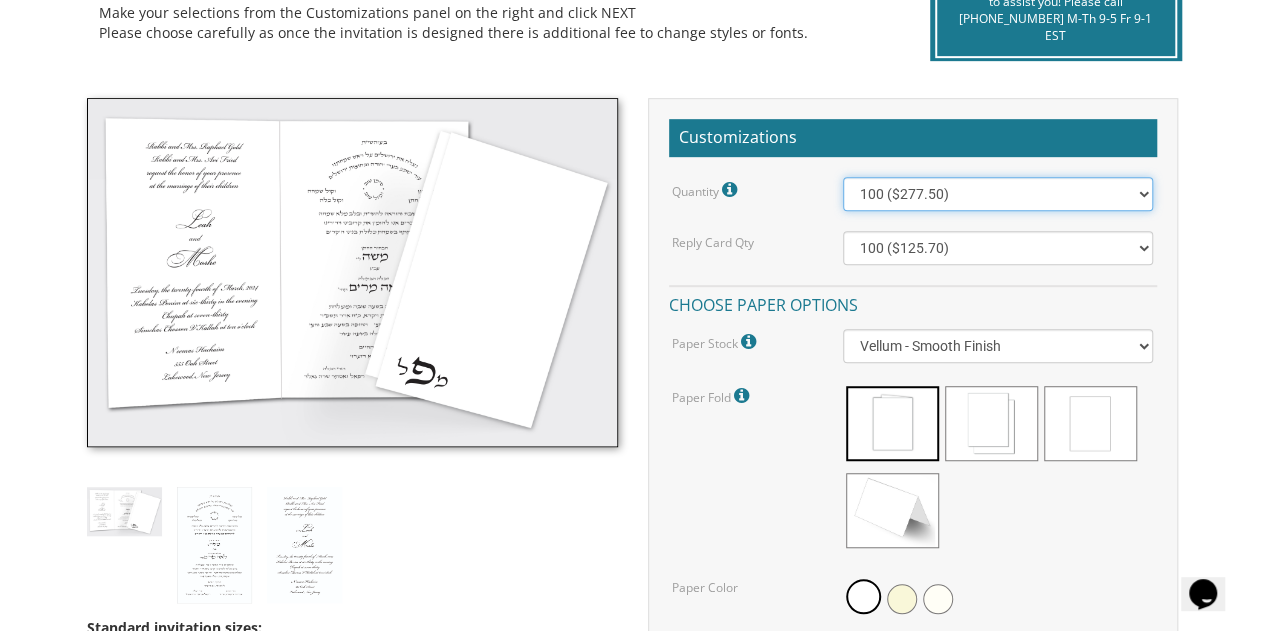 click on "100 ($277.50) 200 ($330.45) 300 ($380.65) 400 ($432.70) 500 ($482.10) 600 ($534.10) 700 ($583.65) 800 ($635.30) 900 ($684.60) 1000 ($733.55) 1100 ($785.50) 1200 ($833.05) 1300 ($884.60) 1400 ($934.05) 1500 ($983.75) 1600 ($1,033.10) 1700 ($1,082.75) 1800 ($1,132.20) 1900 ($1,183.75) 2000 ($1,230.95)" at bounding box center (998, 194) 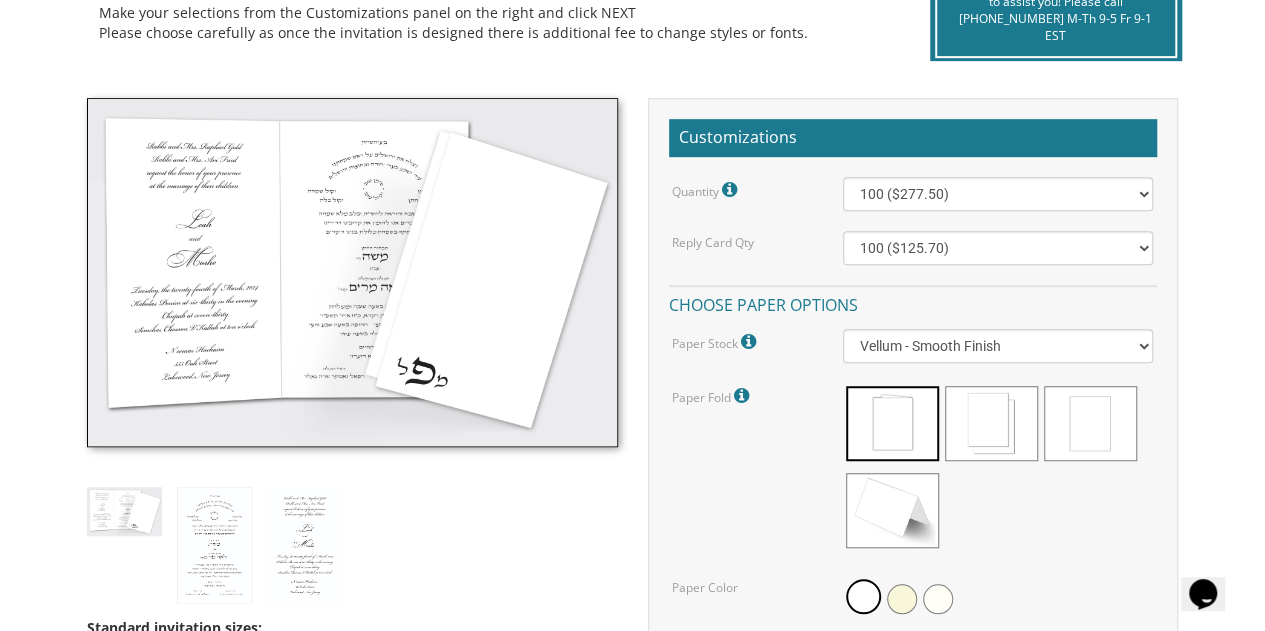 click on "My Cart
{{shoppingcart.totalQuantityDisplay}}
Total:
{{shoppingcart.subtotal}}
{{shoppingcart.total}}
{{shoppingcartitem.description}}
Qty. {{shoppingcartitem.quantity}}
{{productoption.name}}" at bounding box center (632, 915) 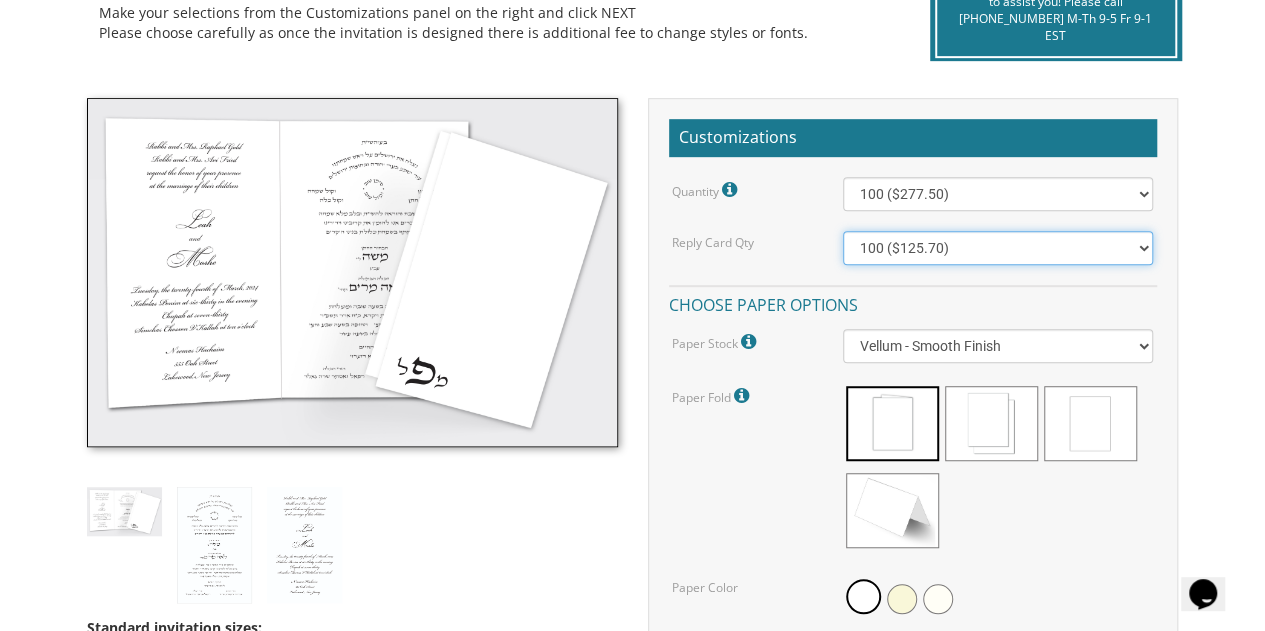 click on "100 ($125.70) 200 ($150.60) 300 ($177.95) 400 ($270.70) 500 ($225.30) 600 ($249.85) 700 ($272.35) 800 ($299.20) 900 ($323.55) 1000 ($345.80) 1100 ($370.35) 1200 ($392.90) 1300 ($419.70) 1400 ($444.00) 1500 ($466.35) 1600 ($488.75) 1700 ($517.45) 1800 ($539.60) 1900 ($561.95) 2000 ($586.05)" at bounding box center [998, 248] 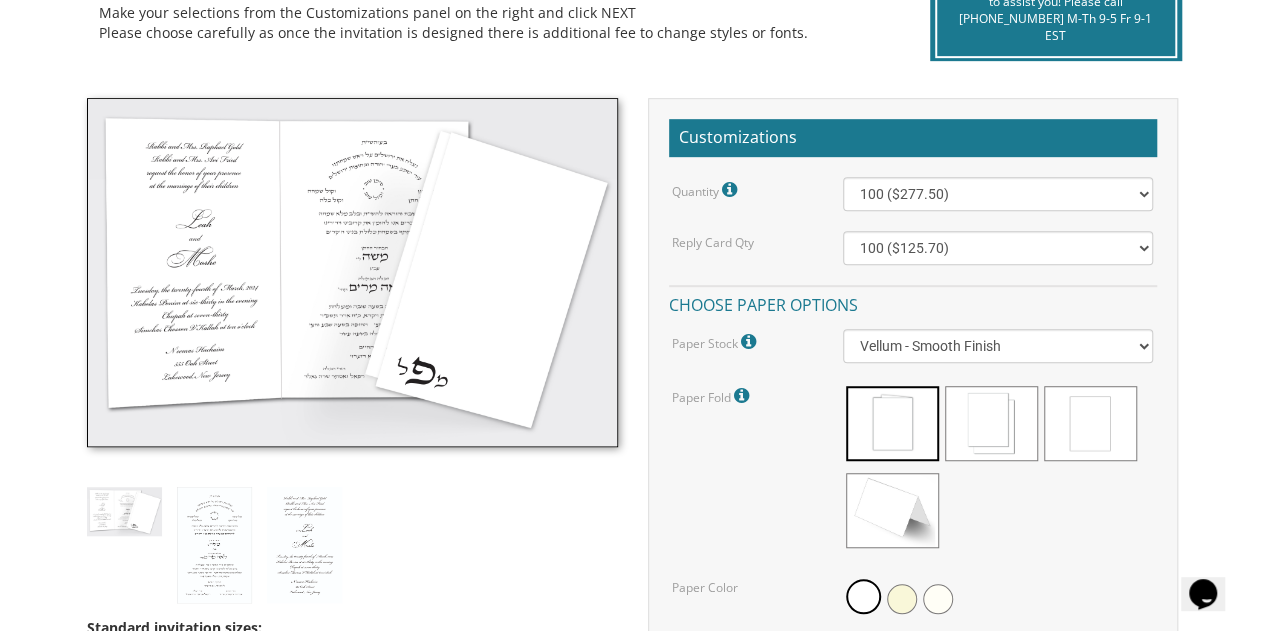 click on "My Cart
{{shoppingcart.totalQuantityDisplay}}
Total:
{{shoppingcart.subtotal}}
{{shoppingcart.total}}
{{shoppingcartitem.description}}
Qty. {{shoppingcartitem.quantity}}
{{productoption.name}}" at bounding box center (632, 915) 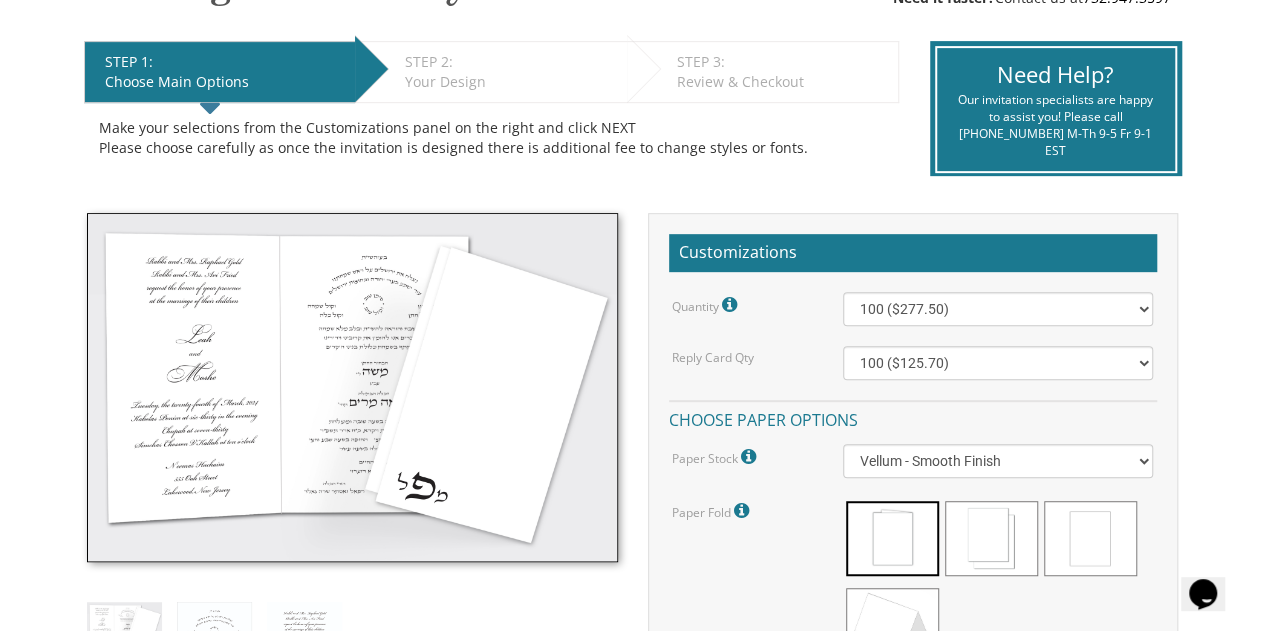 scroll, scrollTop: 382, scrollLeft: 0, axis: vertical 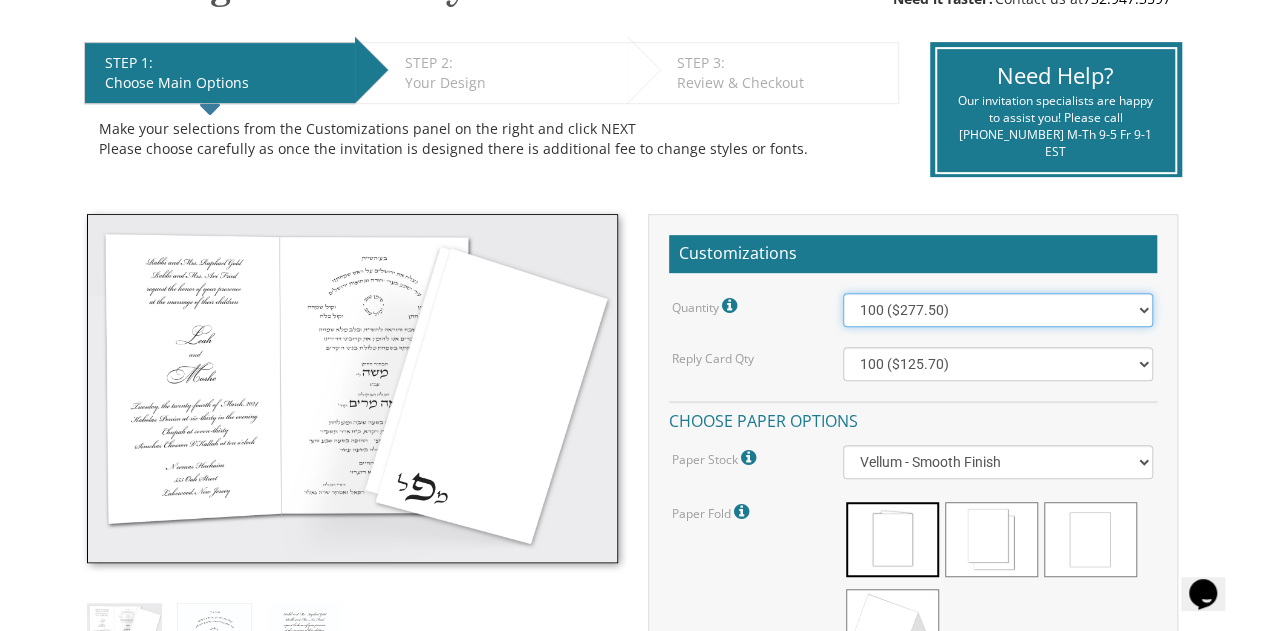 click on "100 ($277.50) 200 ($330.45) 300 ($380.65) 400 ($432.70) 500 ($482.10) 600 ($534.10) 700 ($583.65) 800 ($635.30) 900 ($684.60) 1000 ($733.55) 1100 ($785.50) 1200 ($833.05) 1300 ($884.60) 1400 ($934.05) 1500 ($983.75) 1600 ($1,033.10) 1700 ($1,082.75) 1800 ($1,132.20) 1900 ($1,183.75) 2000 ($1,230.95)" at bounding box center [998, 310] 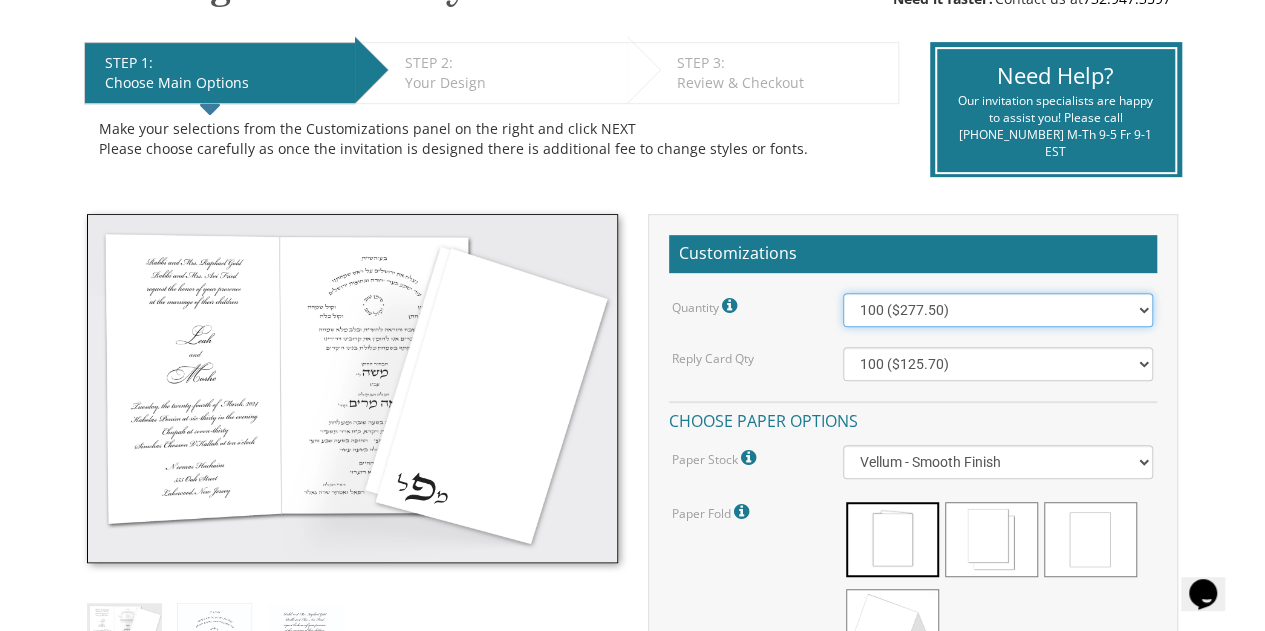 select on "200" 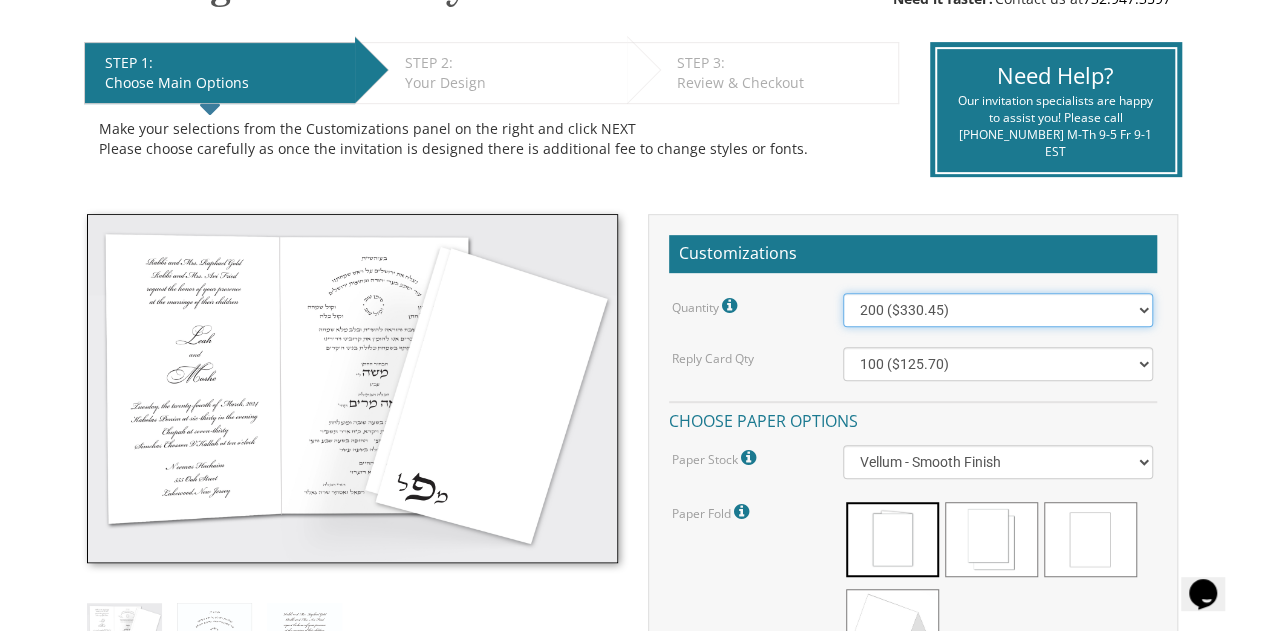 click on "100 ($277.50) 200 ($330.45) 300 ($380.65) 400 ($432.70) 500 ($482.10) 600 ($534.10) 700 ($583.65) 800 ($635.30) 900 ($684.60) 1000 ($733.55) 1100 ($785.50) 1200 ($833.05) 1300 ($884.60) 1400 ($934.05) 1500 ($983.75) 1600 ($1,033.10) 1700 ($1,082.75) 1800 ($1,132.20) 1900 ($1,183.75) 2000 ($1,230.95)" at bounding box center (998, 310) 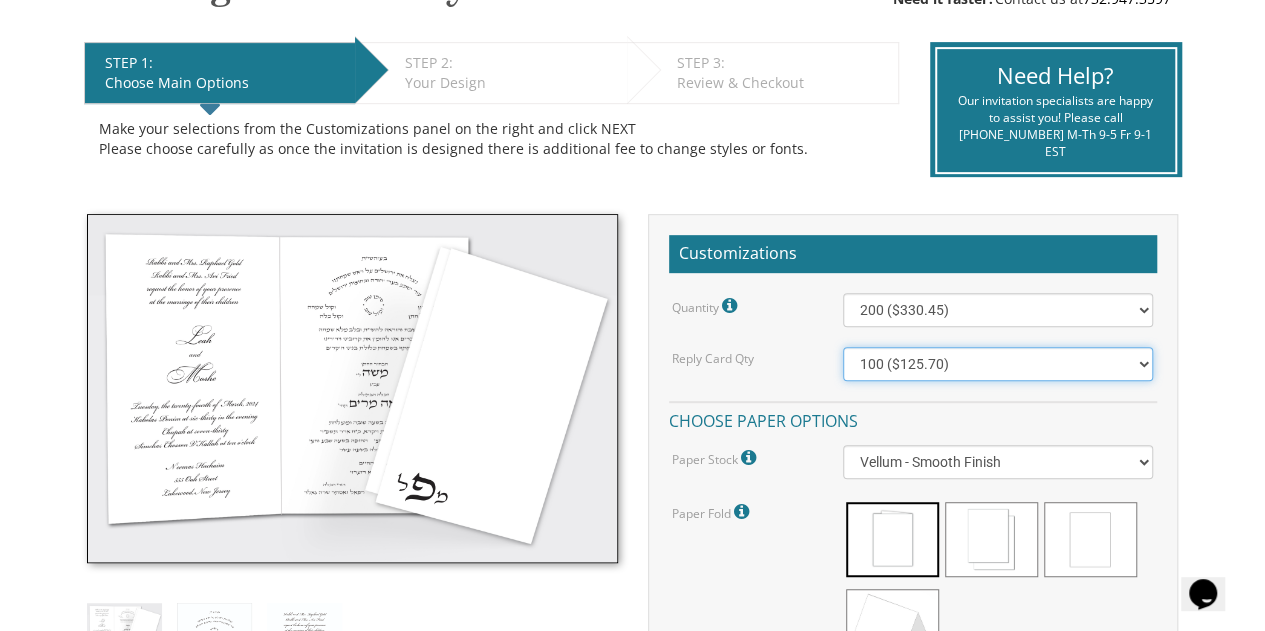 click on "100 ($125.70) 200 ($150.60) 300 ($177.95) 400 ($270.70) 500 ($225.30) 600 ($249.85) 700 ($272.35) 800 ($299.20) 900 ($323.55) 1000 ($345.80) 1100 ($370.35) 1200 ($392.90) 1300 ($419.70) 1400 ($444.00) 1500 ($466.35) 1600 ($488.75) 1700 ($517.45) 1800 ($539.60) 1900 ($561.95) 2000 ($586.05)" at bounding box center (998, 364) 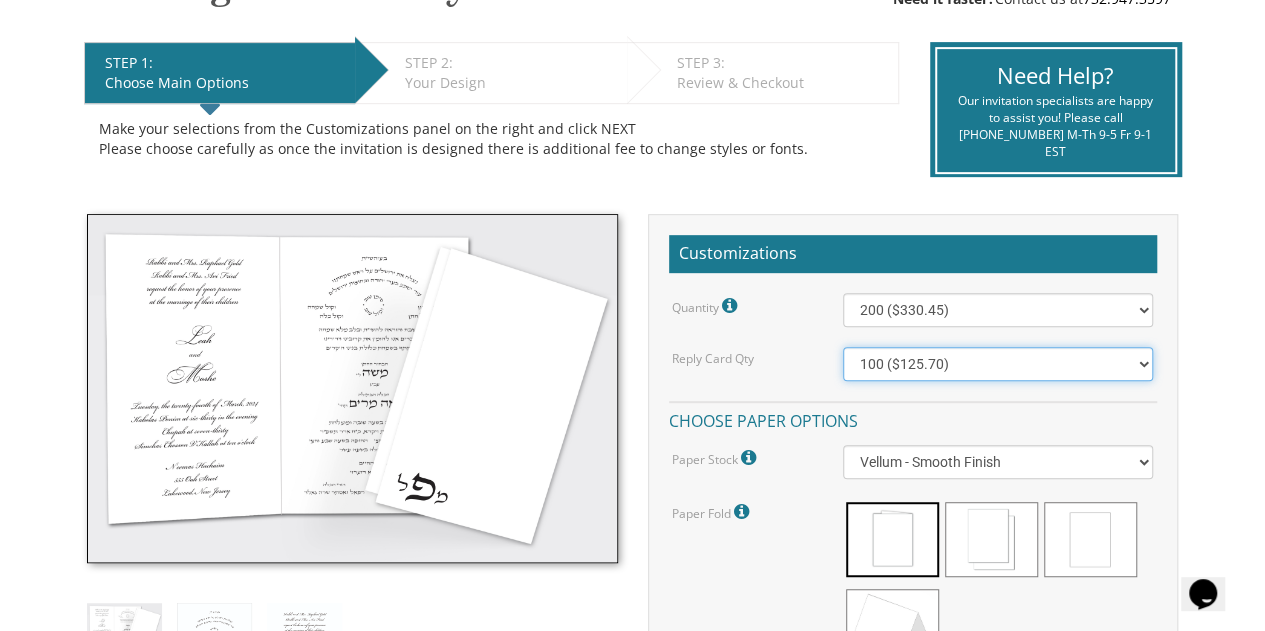 select on "200" 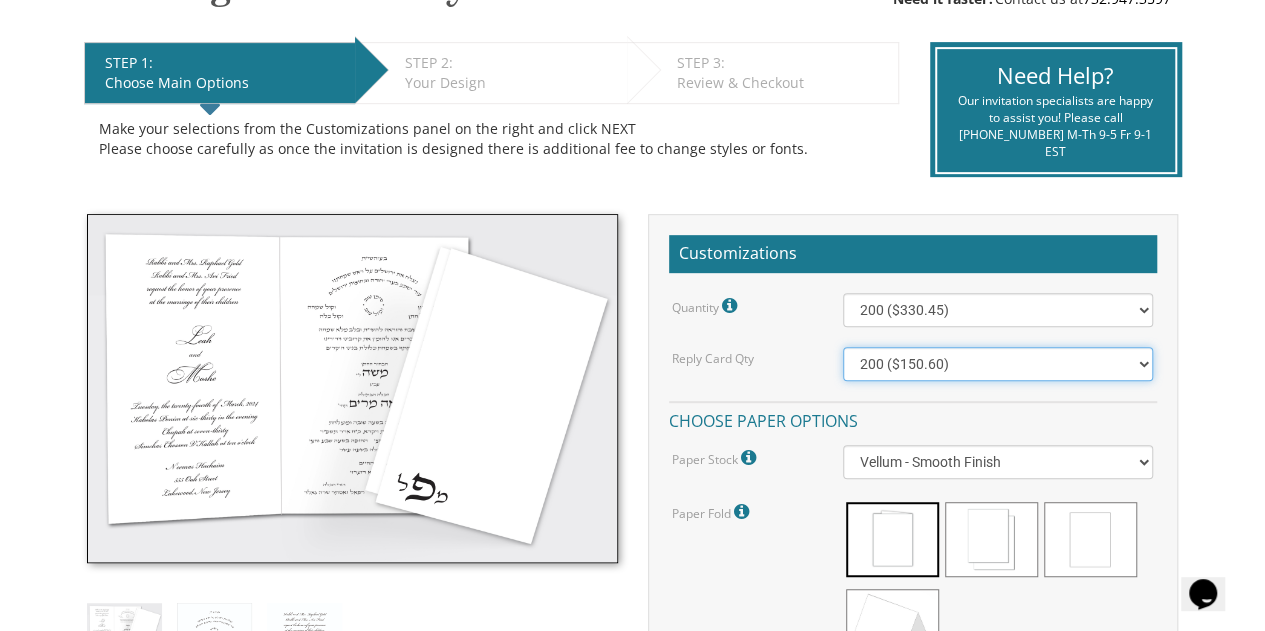 click on "100 ($125.70) 200 ($150.60) 300 ($177.95) 400 ($270.70) 500 ($225.30) 600 ($249.85) 700 ($272.35) 800 ($299.20) 900 ($323.55) 1000 ($345.80) 1100 ($370.35) 1200 ($392.90) 1300 ($419.70) 1400 ($444.00) 1500 ($466.35) 1600 ($488.75) 1700 ($517.45) 1800 ($539.60) 1900 ($561.95) 2000 ($586.05)" at bounding box center [998, 364] 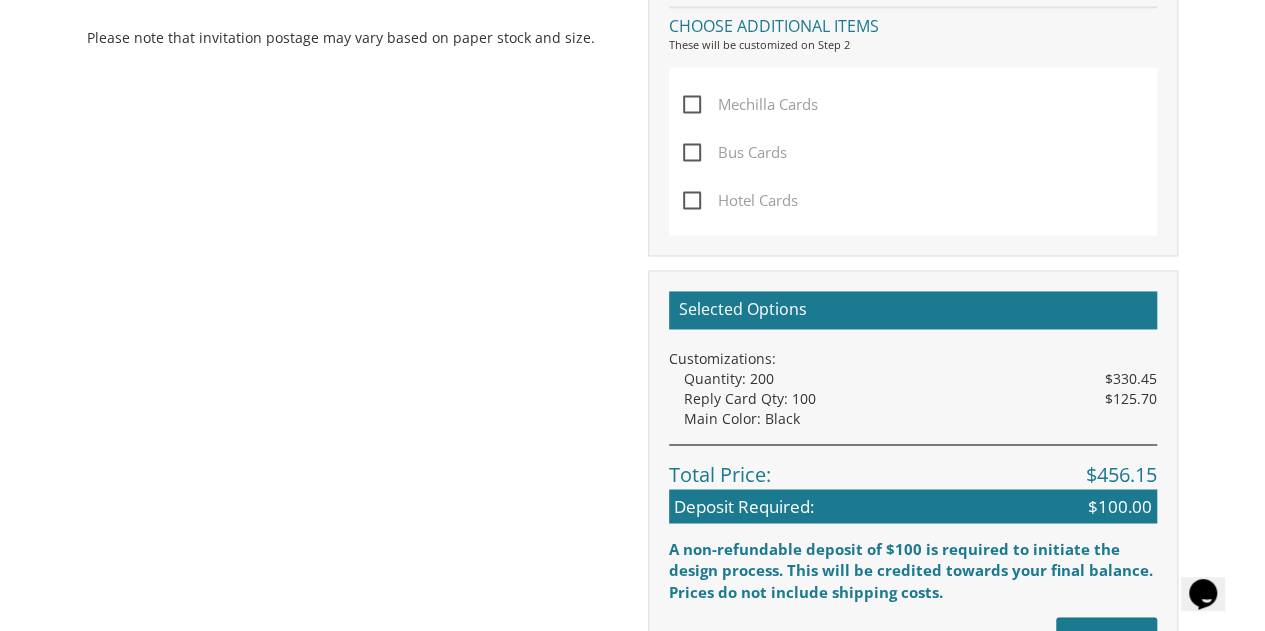 scroll, scrollTop: 1433, scrollLeft: 0, axis: vertical 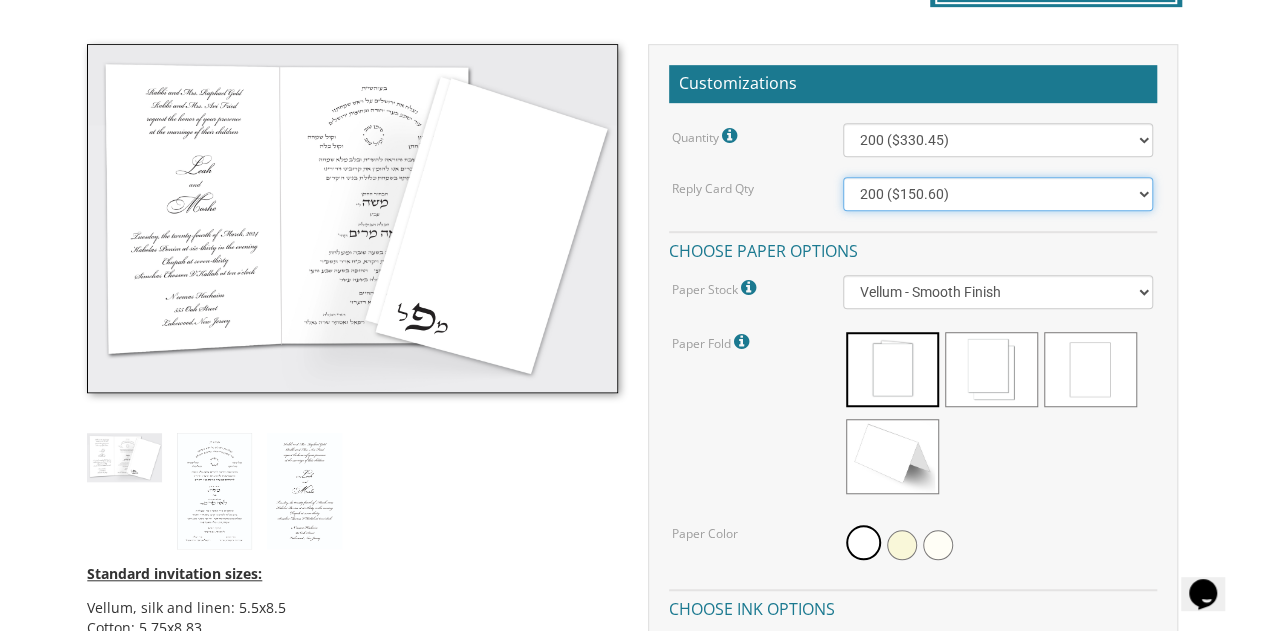 click on "100 ($125.70) 200 ($150.60) 300 ($177.95) 400 ($270.70) 500 ($225.30) 600 ($249.85) 700 ($272.35) 800 ($299.20) 900 ($323.55) 1000 ($345.80) 1100 ($370.35) 1200 ($392.90) 1300 ($419.70) 1400 ($444.00) 1500 ($466.35) 1600 ($488.75) 1700 ($517.45) 1800 ($539.60) 1900 ($561.95) 2000 ($586.05)" at bounding box center (998, 194) 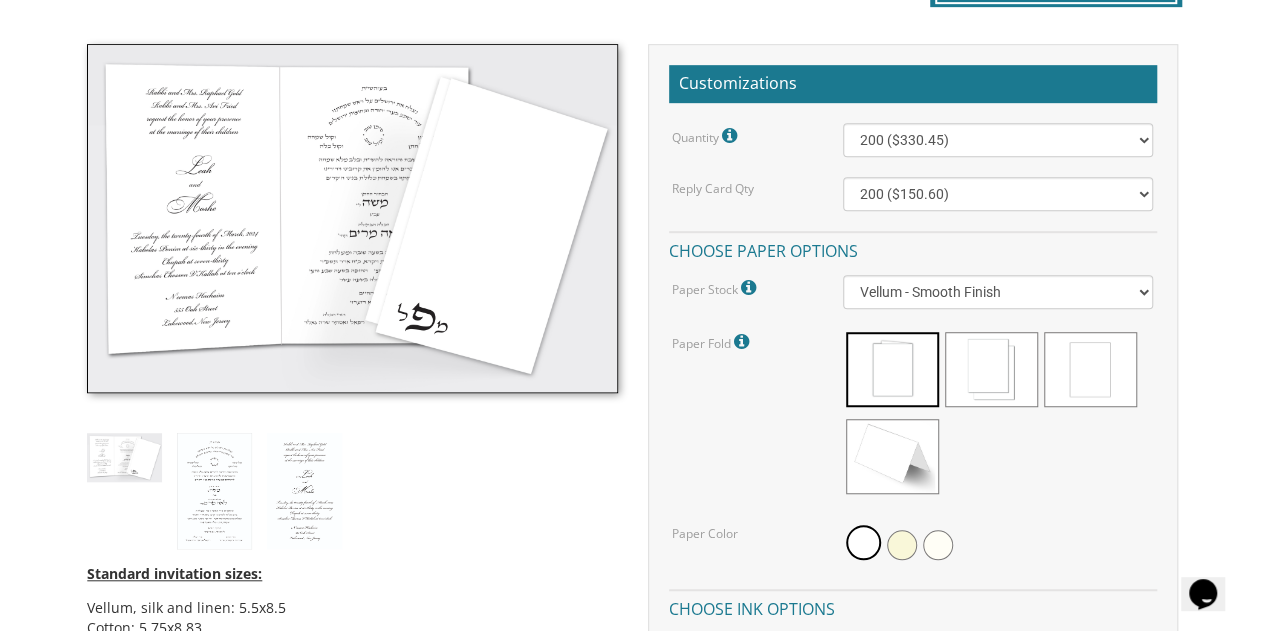 click on "My Cart
{{shoppingcart.totalQuantityDisplay}}
Total:
{{shoppingcart.subtotal}}
{{shoppingcart.total}}
{{shoppingcartitem.description}}
Qty. {{shoppingcartitem.quantity}}
{{productoption.name}}" at bounding box center [632, 861] 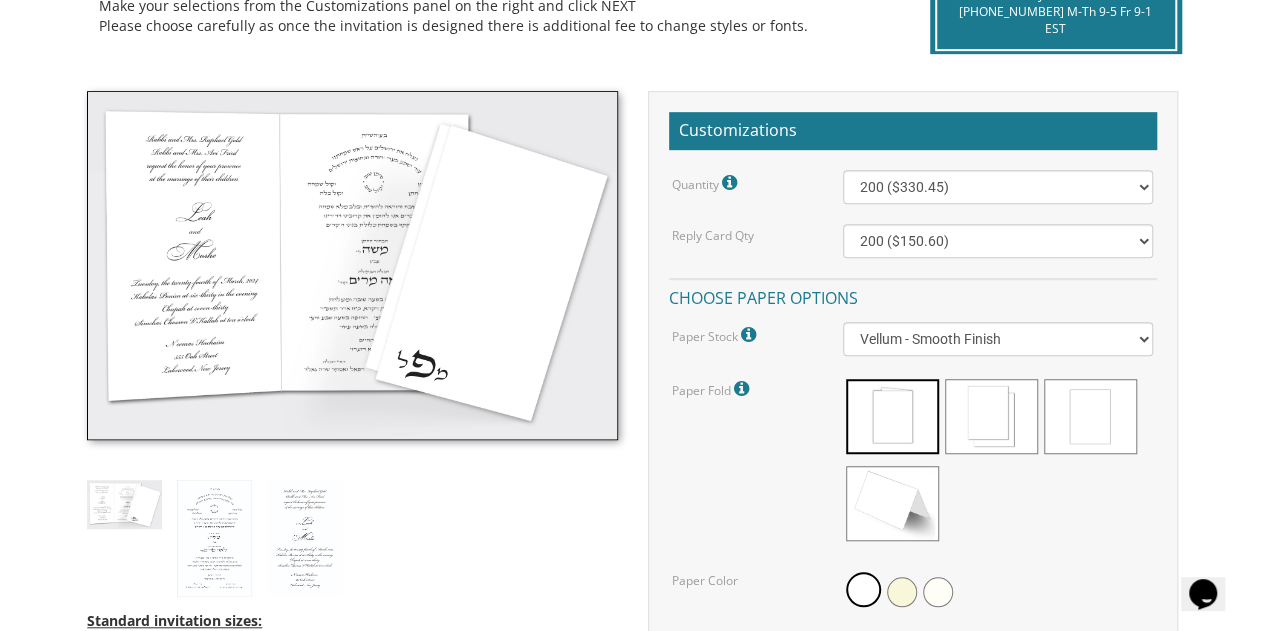 scroll, scrollTop: 504, scrollLeft: 0, axis: vertical 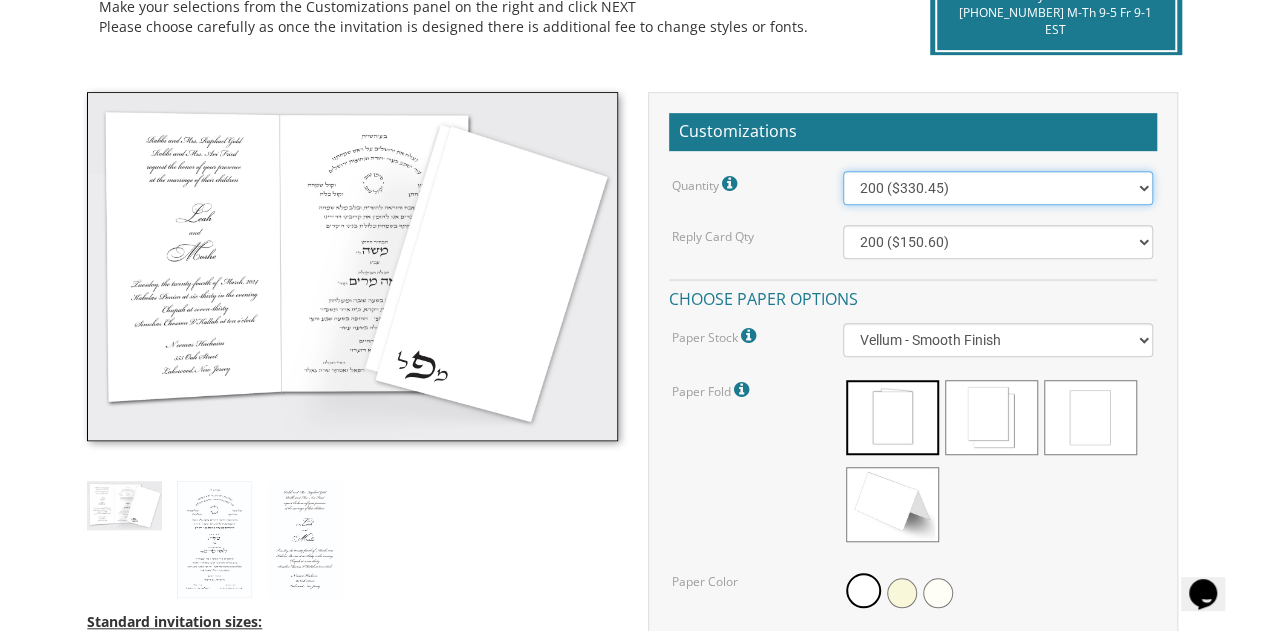 click on "100 ($277.50) 200 ($330.45) 300 ($380.65) 400 ($432.70) 500 ($482.10) 600 ($534.10) 700 ($583.65) 800 ($635.30) 900 ($684.60) 1000 ($733.55) 1100 ($785.50) 1200 ($833.05) 1300 ($884.60) 1400 ($934.05) 1500 ($983.75) 1600 ($1,033.10) 1700 ($1,082.75) 1800 ($1,132.20) 1900 ($1,183.75) 2000 ($1,230.95)" at bounding box center (998, 188) 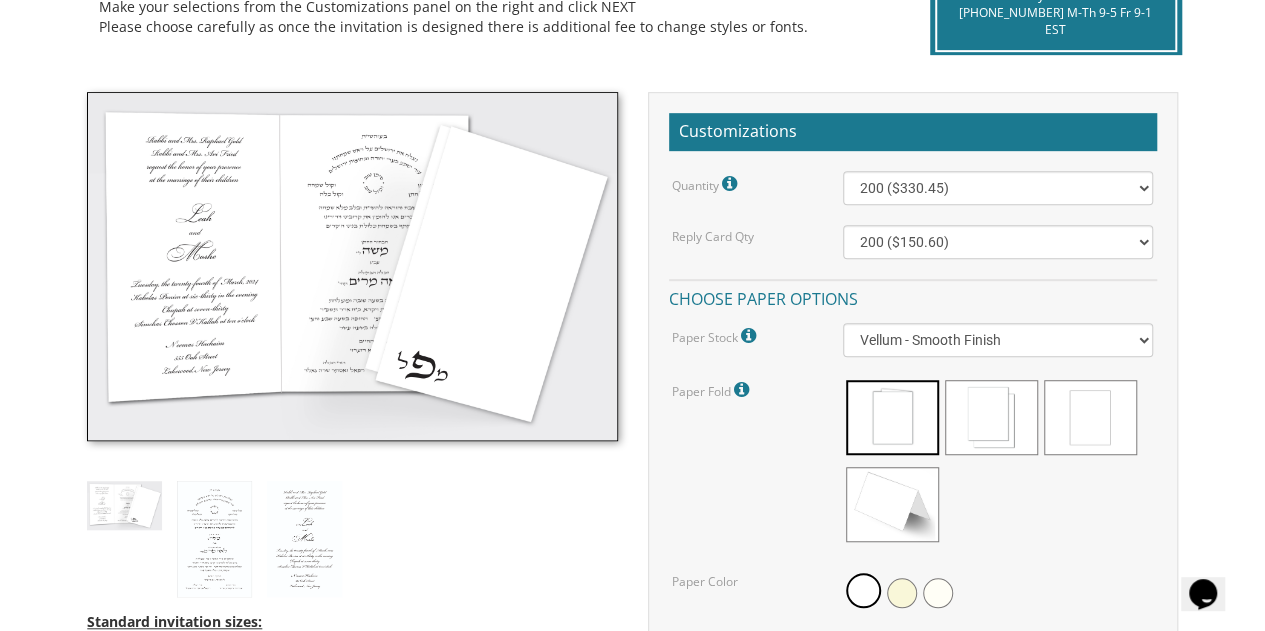 click on "My Cart
{{shoppingcart.totalQuantityDisplay}}
Total:
{{shoppingcart.subtotal}}
{{shoppingcart.total}}
{{shoppingcartitem.description}}
Qty. {{shoppingcartitem.quantity}}
{{productoption.name}}" at bounding box center (632, 909) 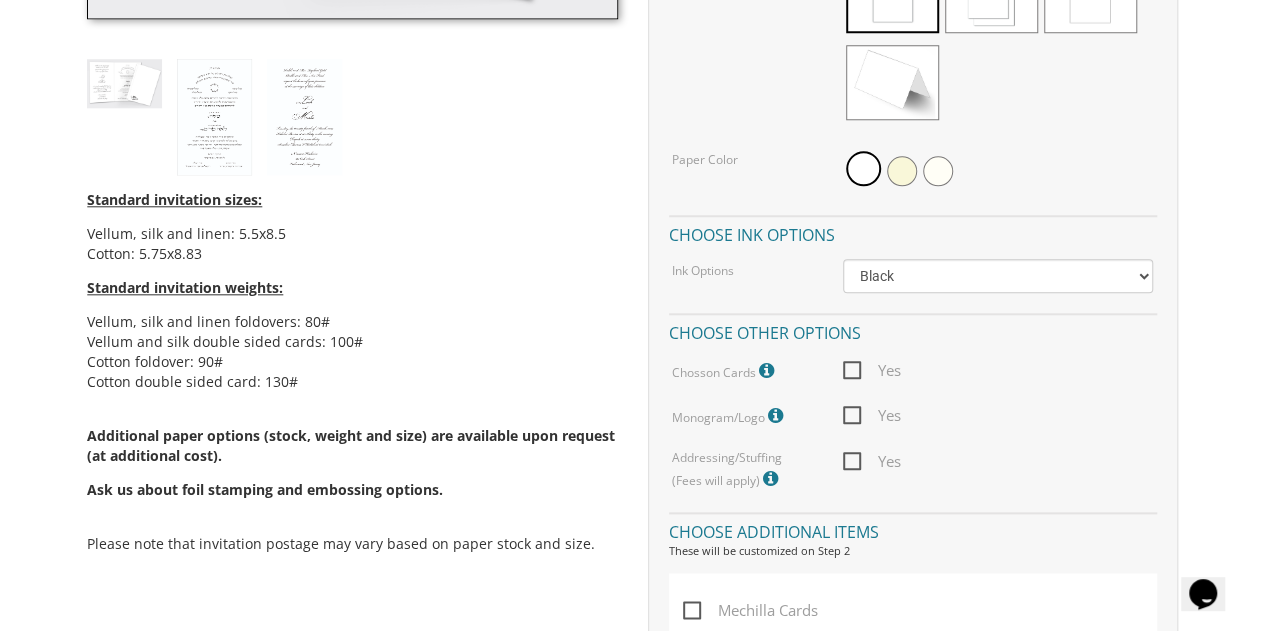 scroll, scrollTop: 924, scrollLeft: 0, axis: vertical 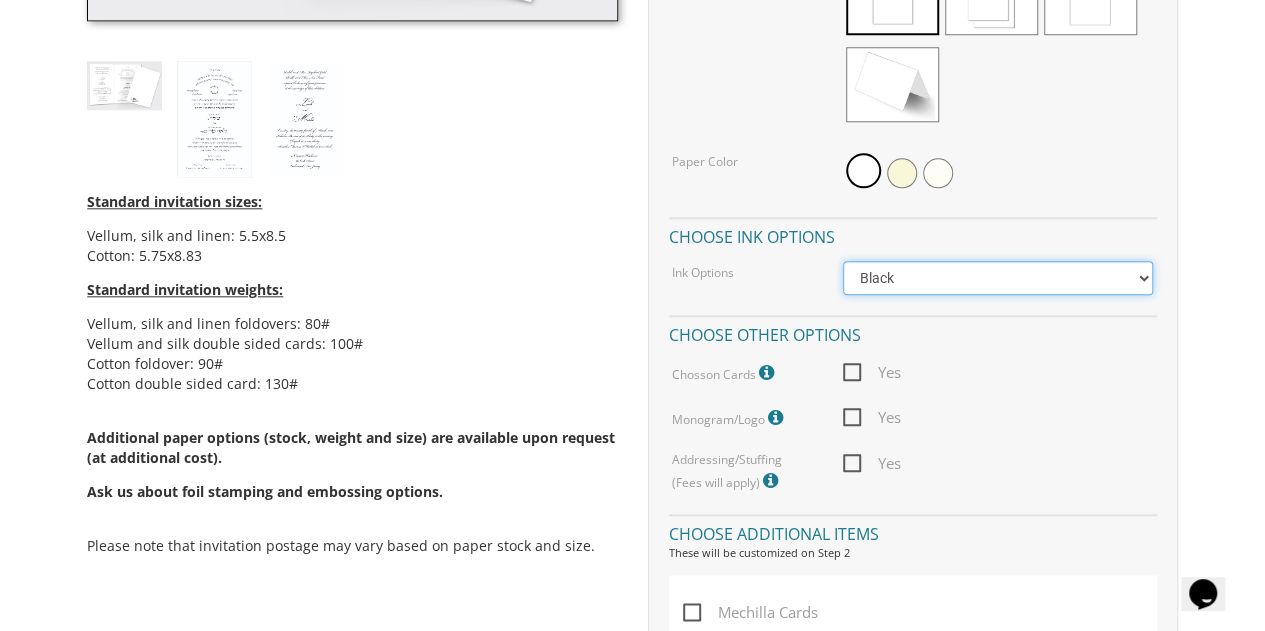 click on "Black Colored Ink ($65.00) Black + One Color ($211.00) Two Colors ($265.00)" at bounding box center [998, 278] 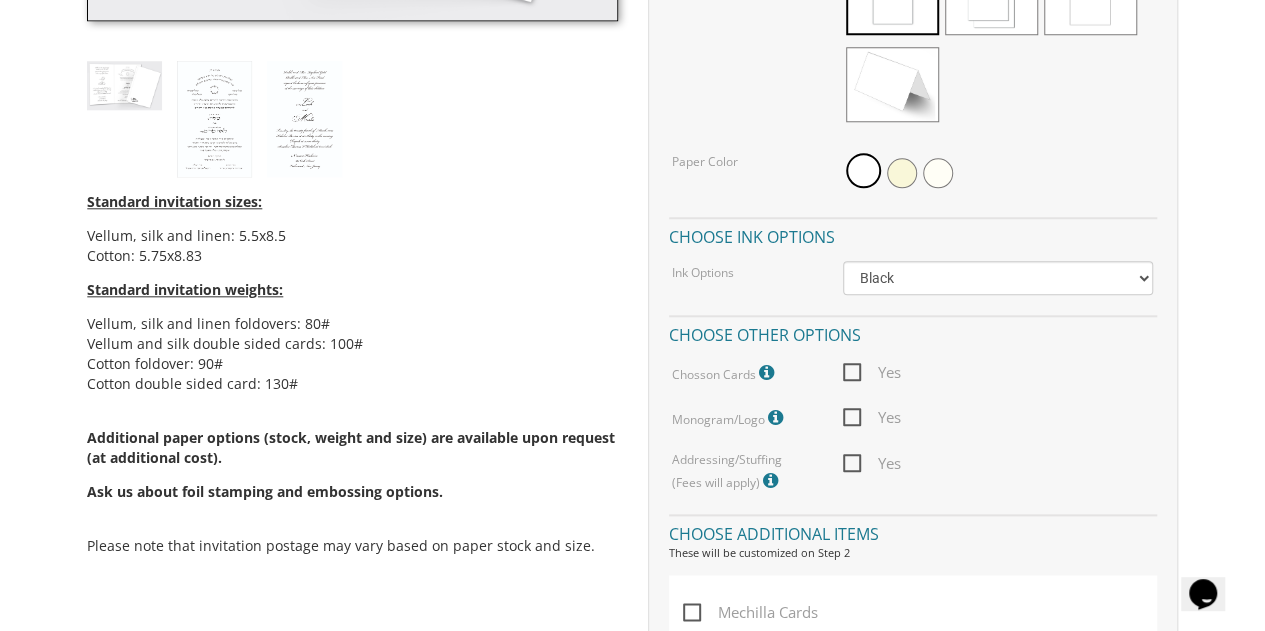 click on "Standard invitation sizes:
Vellum, silk and linen: 5.5x8.5
Cotton: 5.75x8.83
Standard invitation weights:
Vellum, silk and linen foldovers: 80#
Vellum and silk double sided cards: 100#
Cotton foldover: 90#
Cotton double sided card: 130#
Additional paper options (stock, weight and size) are available upon request (at additional cost).
Ask us about foil stamping and embossing options.
Please note that invitation postage may vary based on paper stock and size." at bounding box center [352, 376] 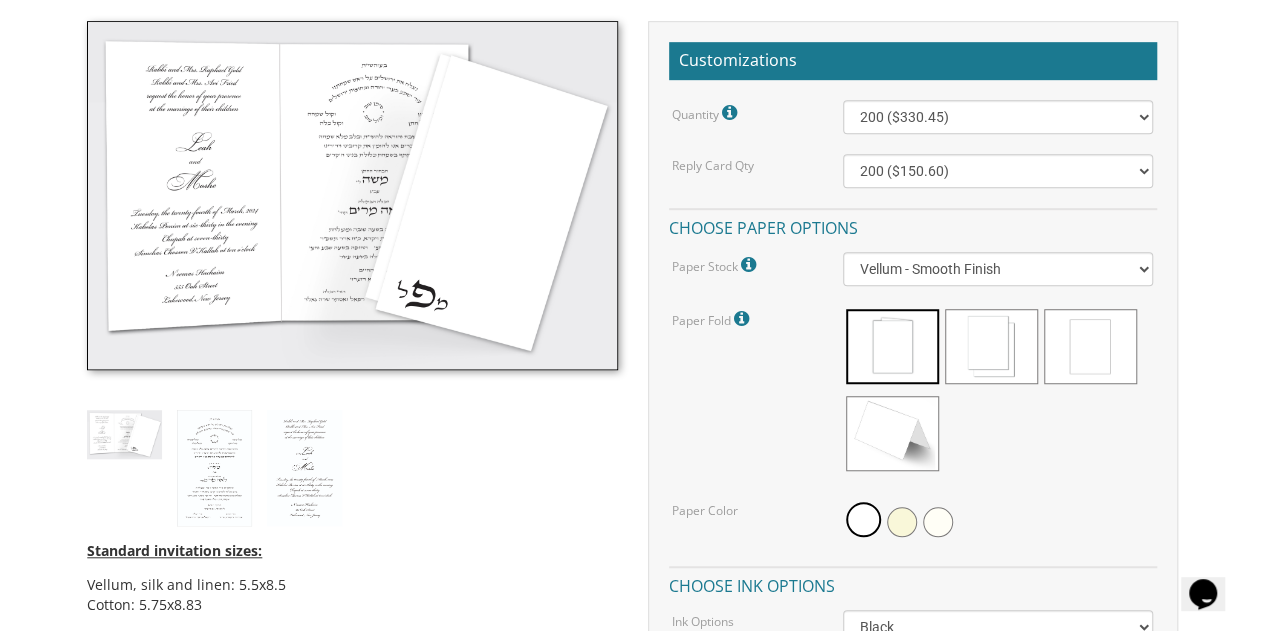scroll, scrollTop: 574, scrollLeft: 0, axis: vertical 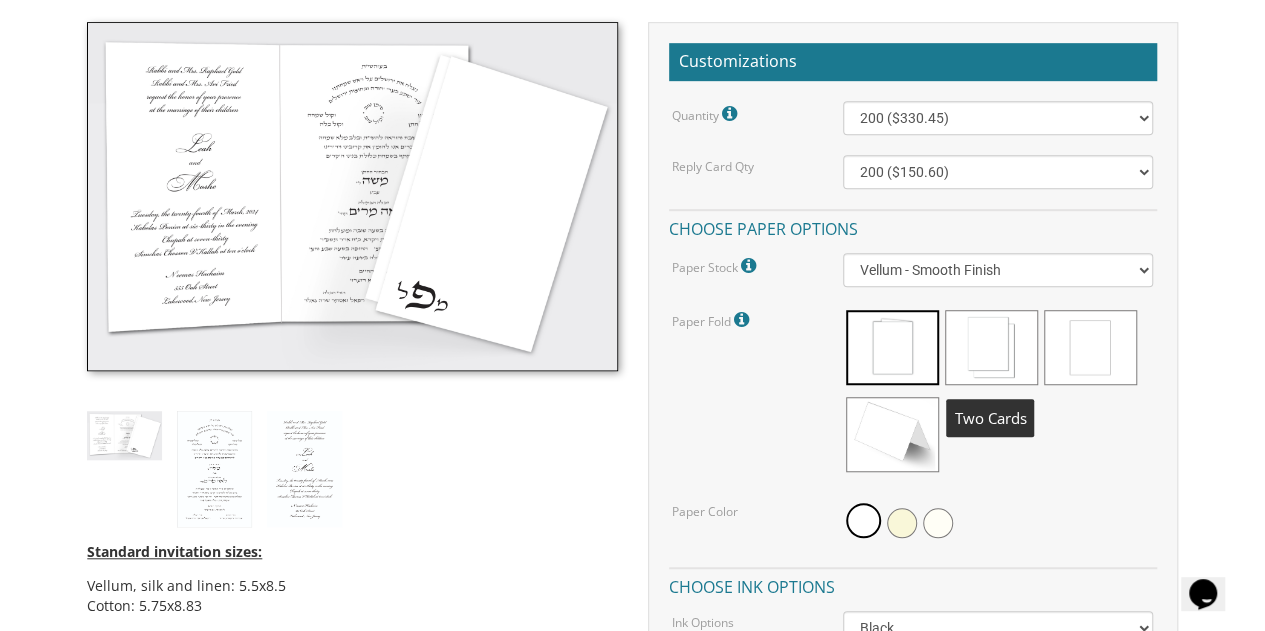click at bounding box center (991, 347) 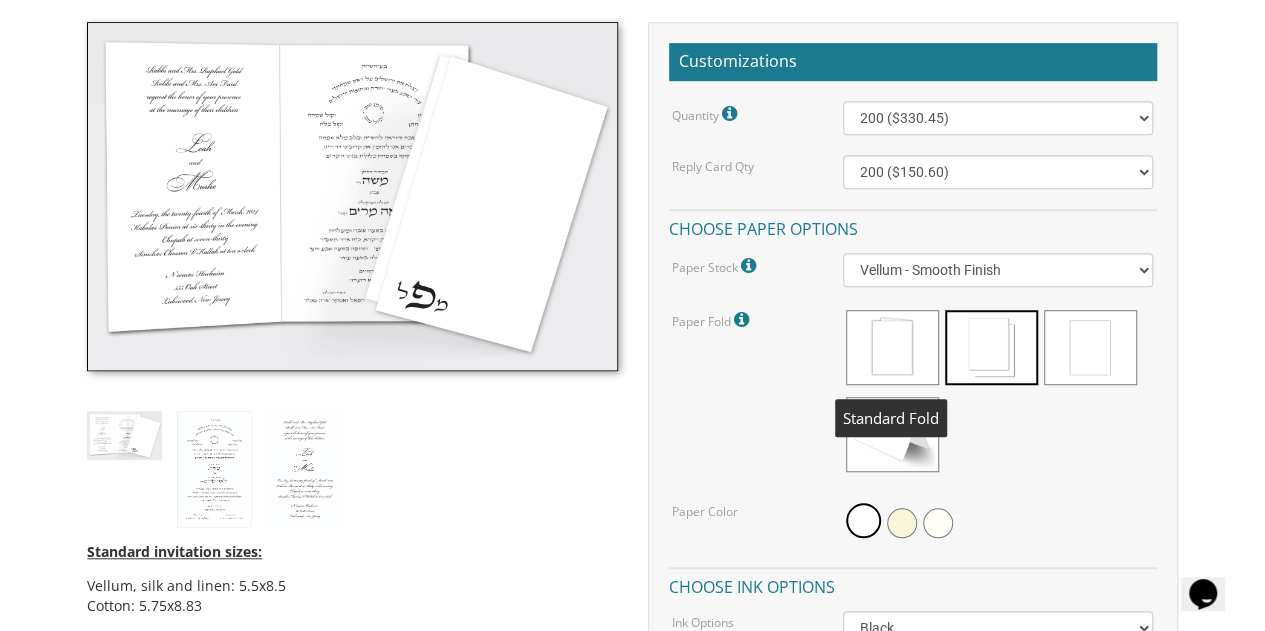 click at bounding box center [892, 347] 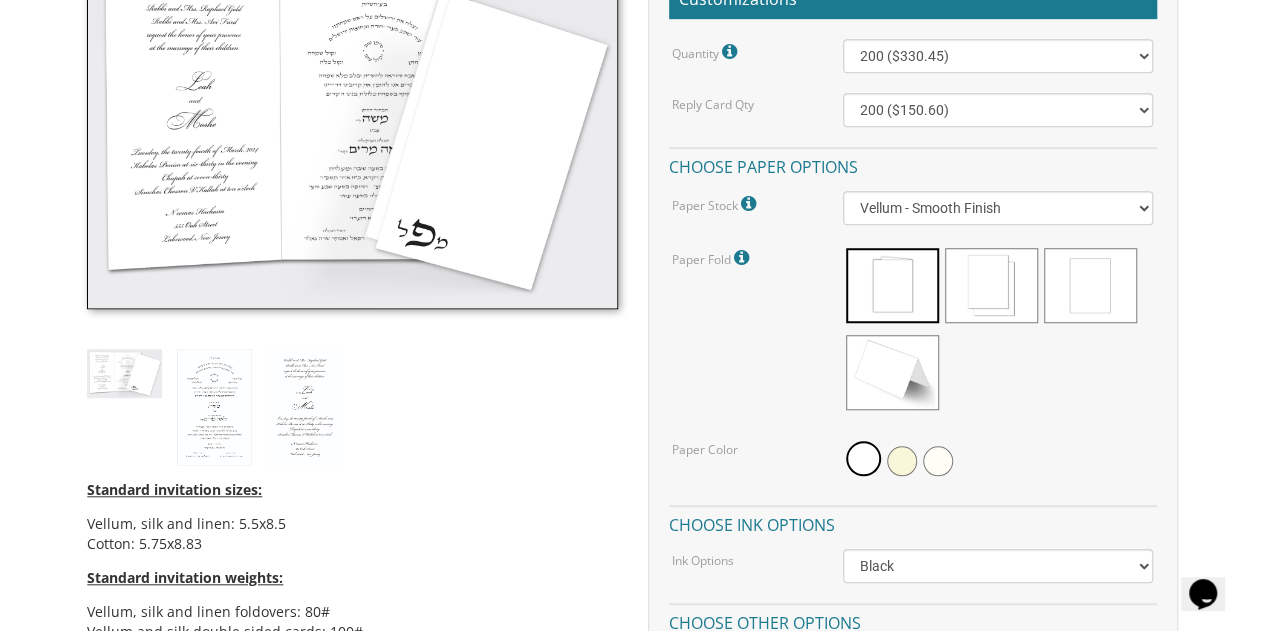 scroll, scrollTop: 638, scrollLeft: 0, axis: vertical 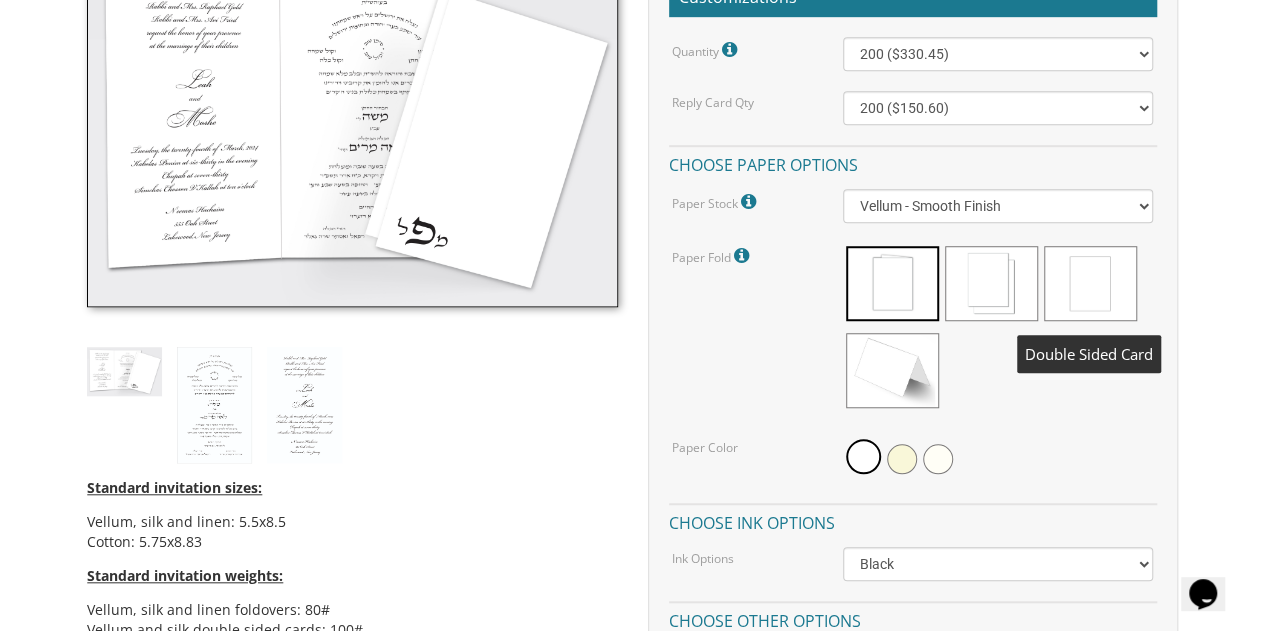 click at bounding box center (1090, 283) 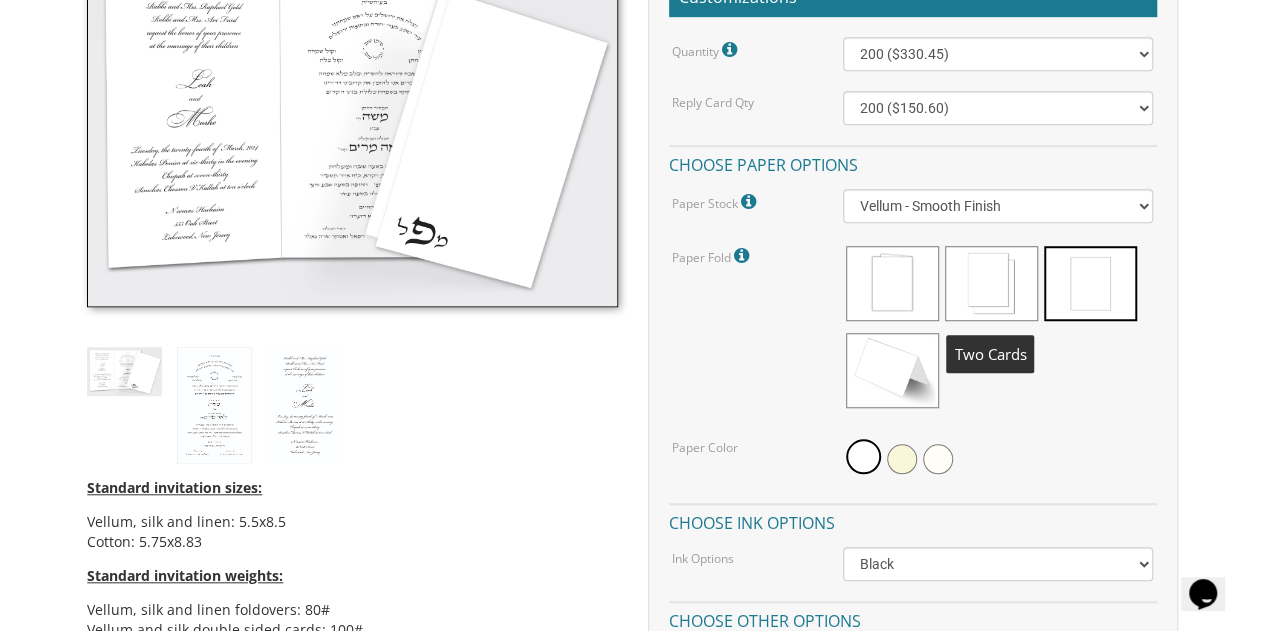 click at bounding box center [991, 283] 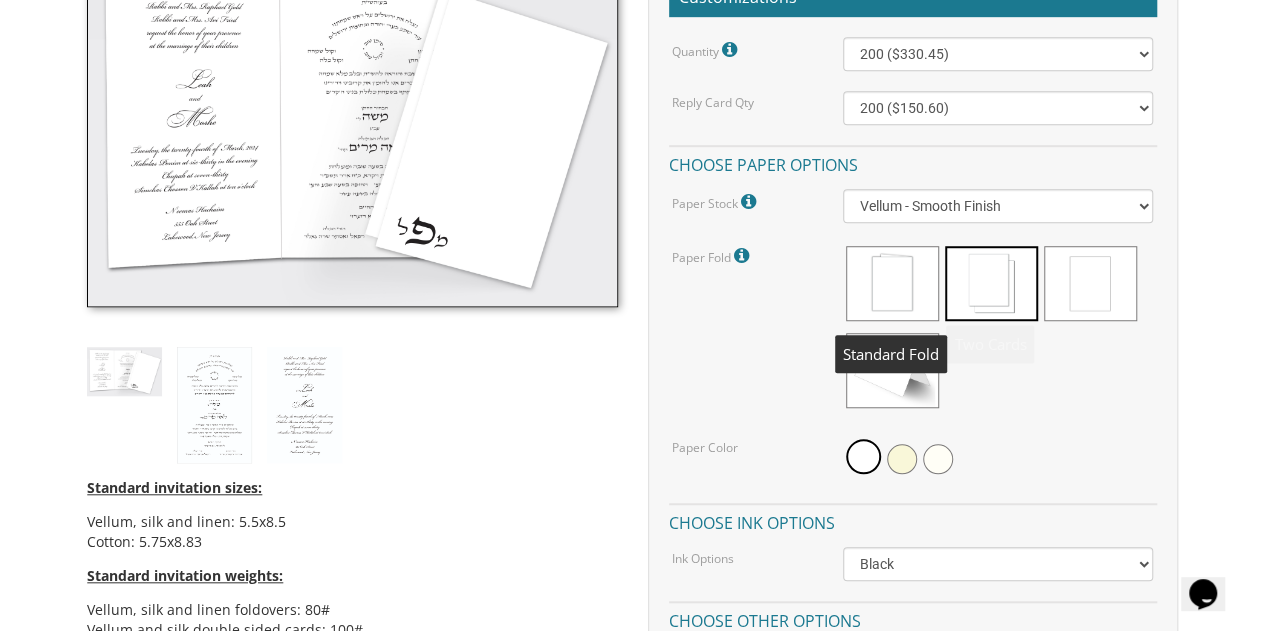 click at bounding box center [892, 283] 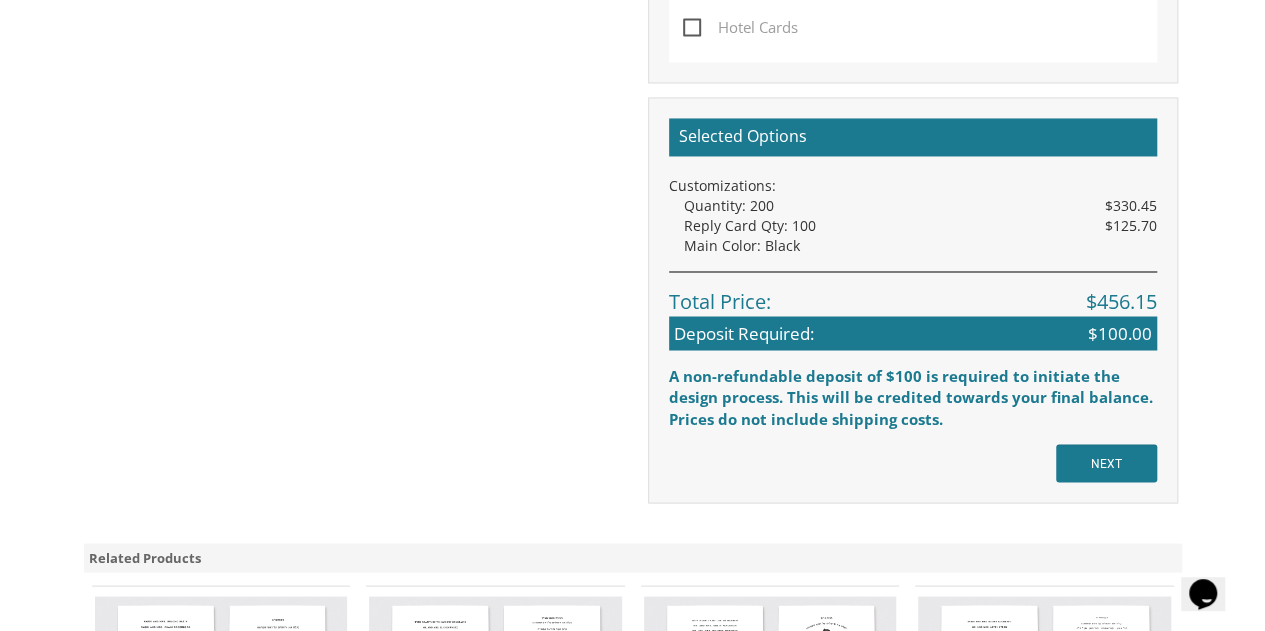 scroll, scrollTop: 1606, scrollLeft: 0, axis: vertical 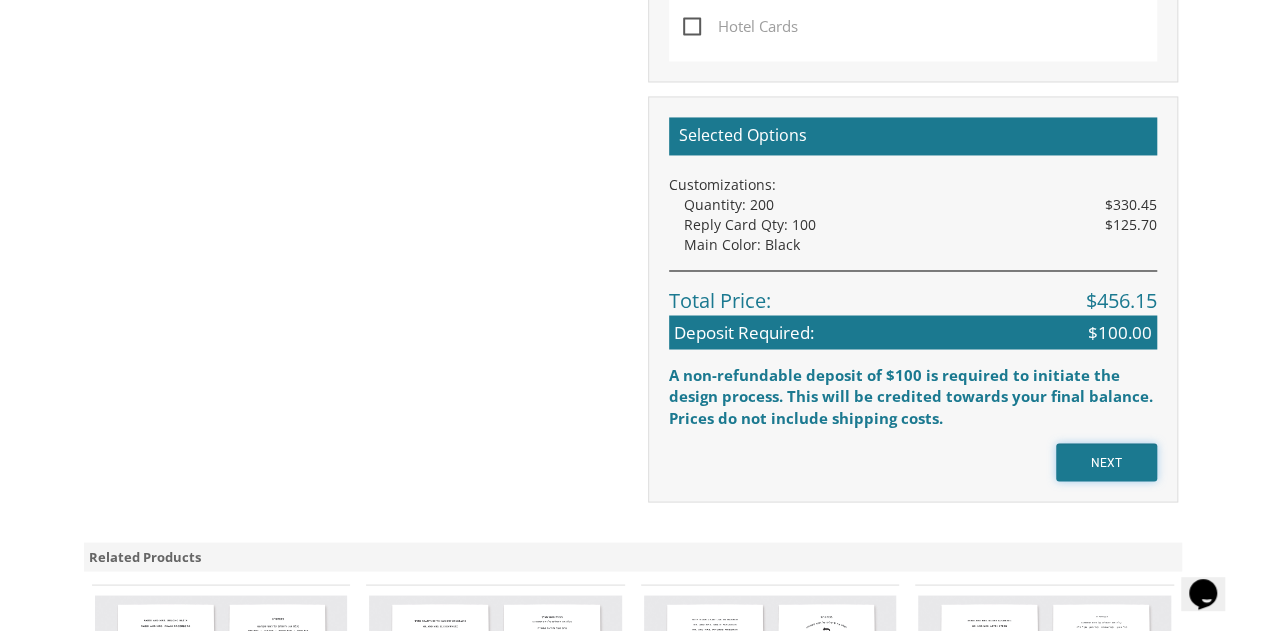 click on "NEXT" at bounding box center [1106, 462] 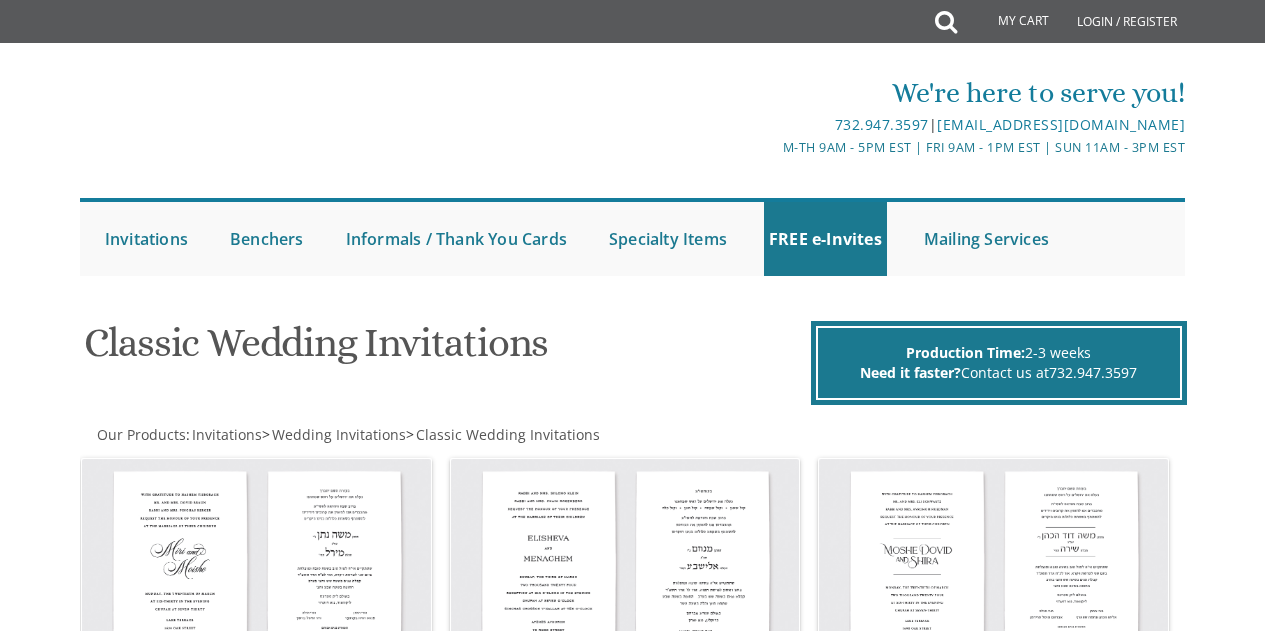 scroll, scrollTop: 452, scrollLeft: 0, axis: vertical 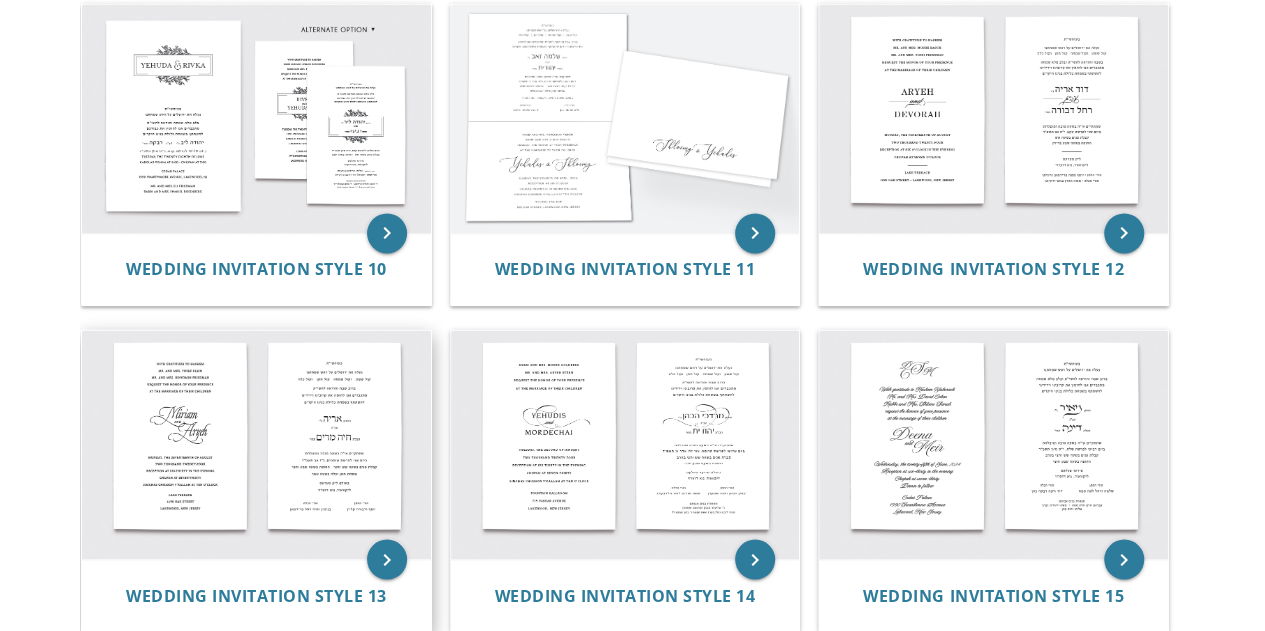 click at bounding box center (256, 444) 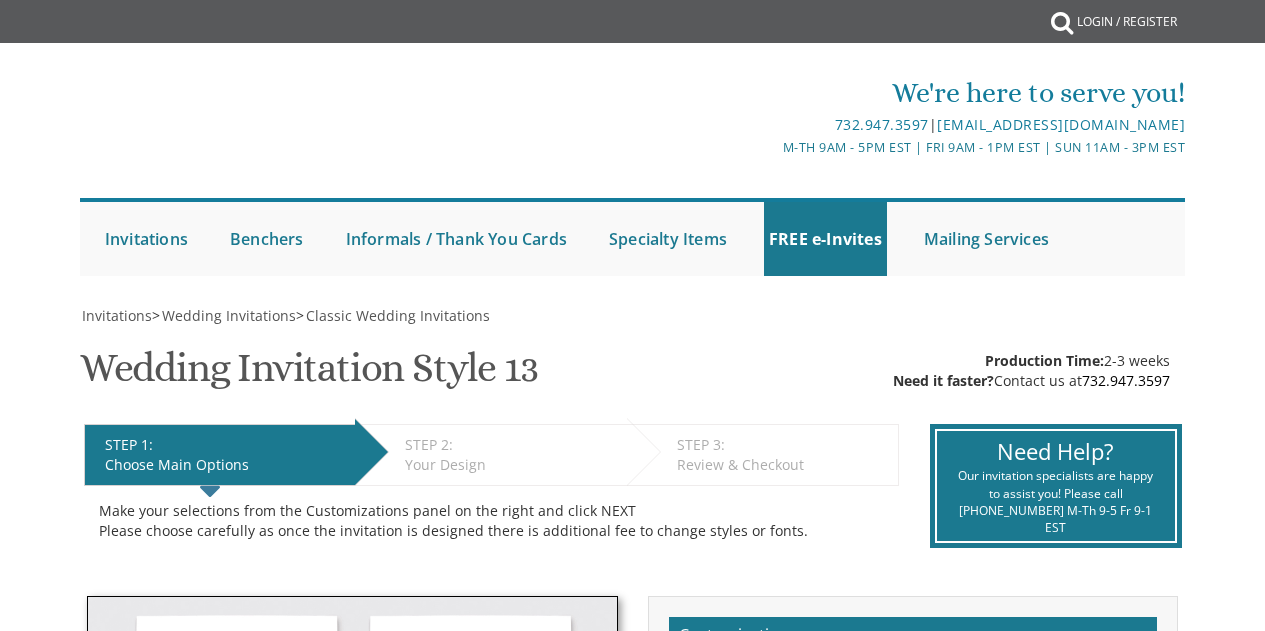 scroll, scrollTop: 0, scrollLeft: 0, axis: both 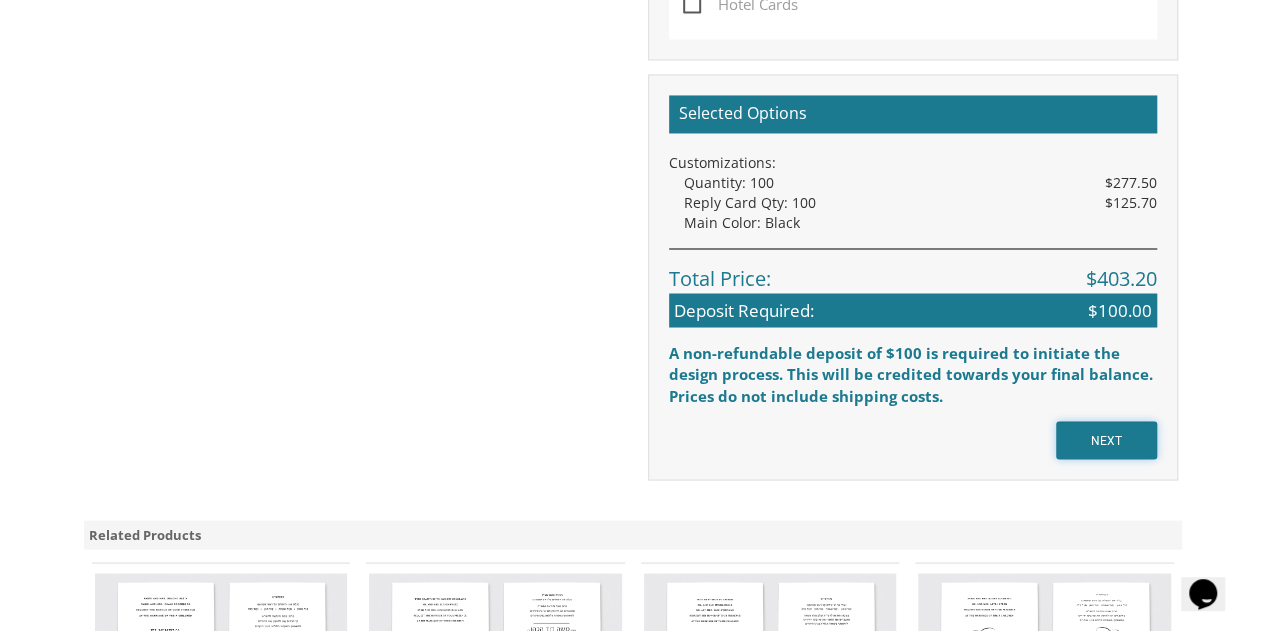 click on "NEXT" at bounding box center [1106, 440] 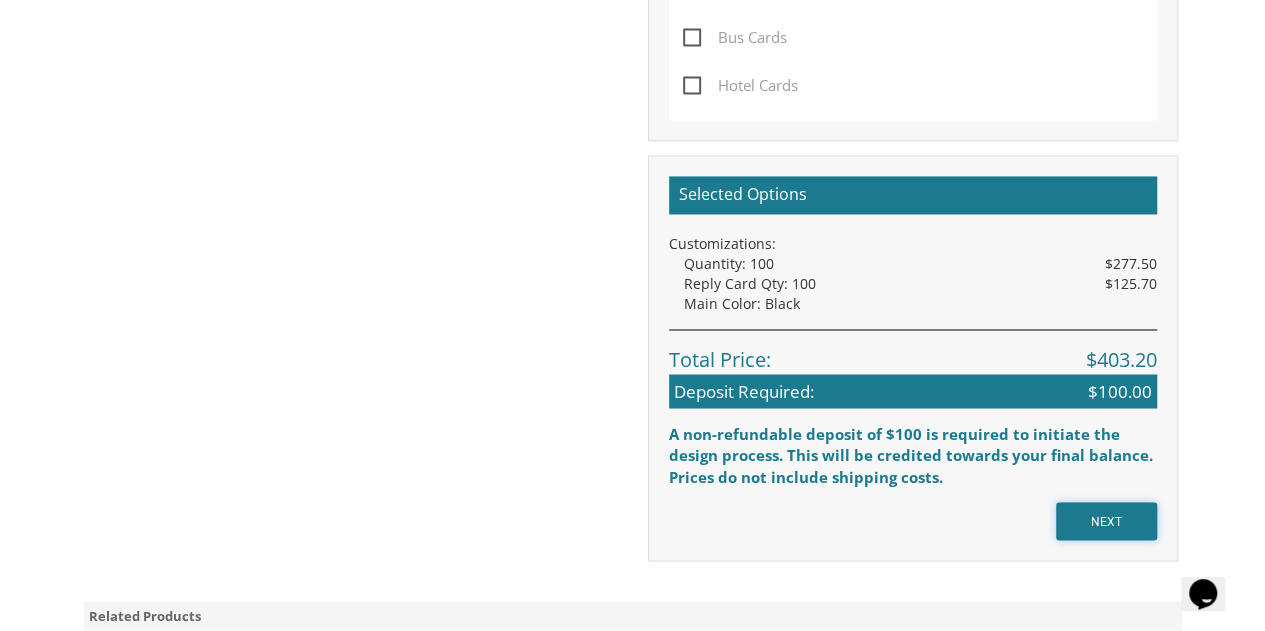 scroll, scrollTop: 1539, scrollLeft: 0, axis: vertical 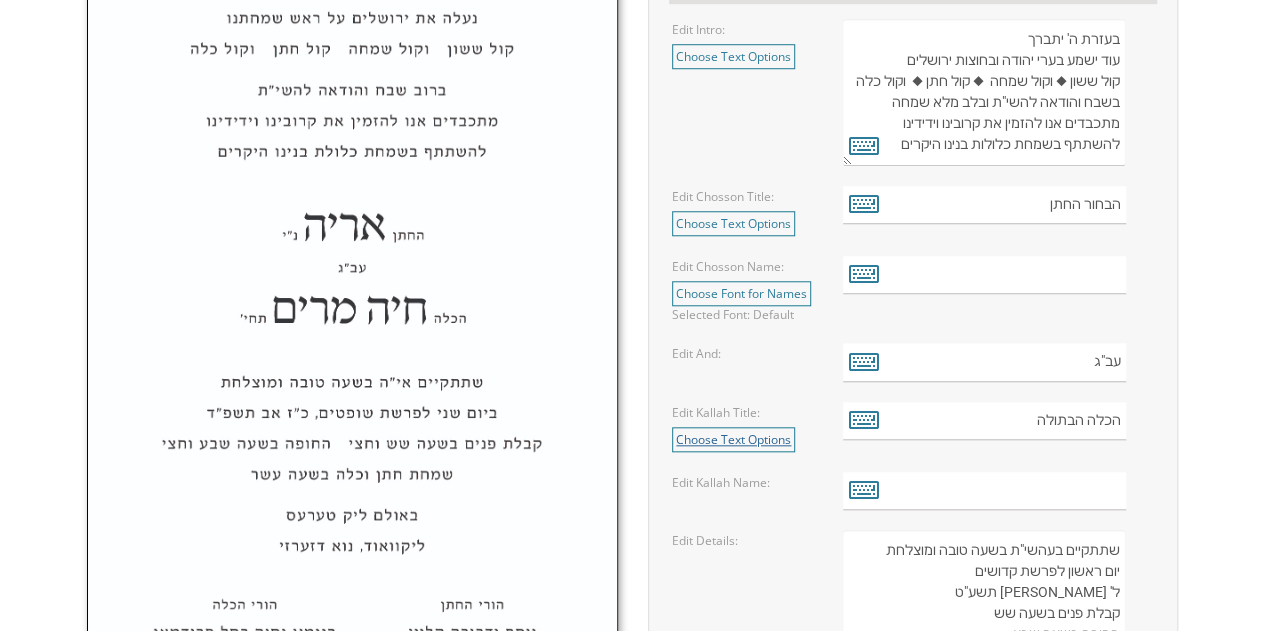 click on "Choose Text Options" at bounding box center (733, 439) 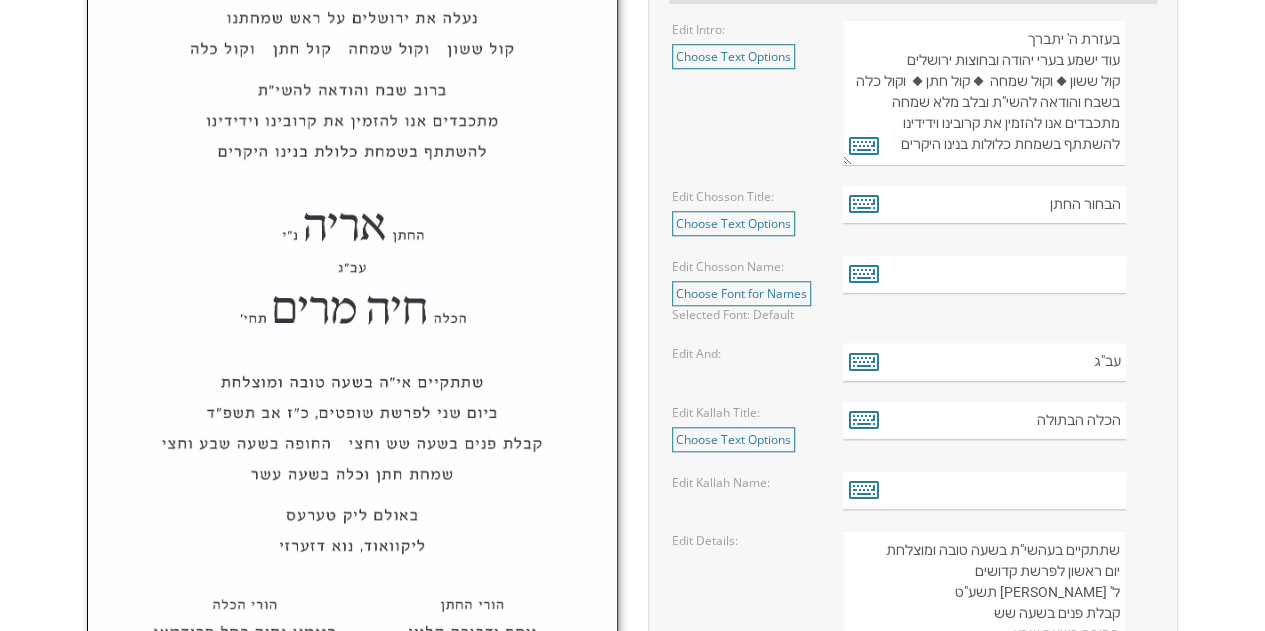 click on "Not to worry, our graphic artists will mock it up and send you a proof!
Customizations
Please fill in your personal information.
Edit Intro:
Choose Text Options select select select" at bounding box center [632, 631] 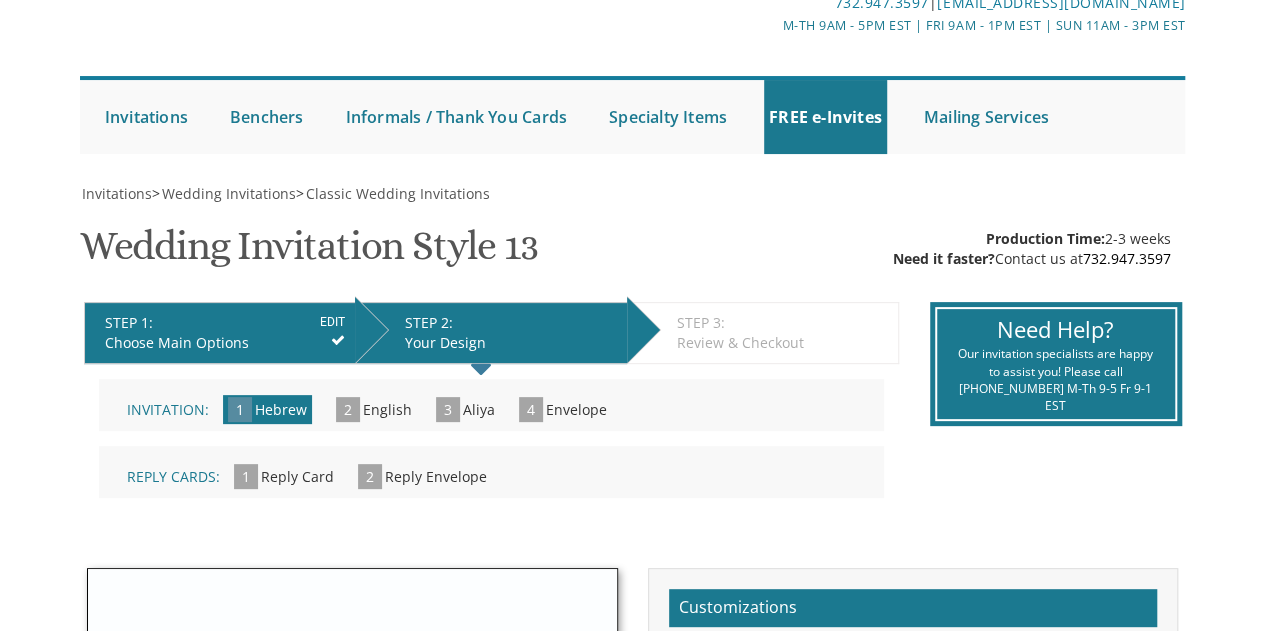 scroll, scrollTop: 0, scrollLeft: 0, axis: both 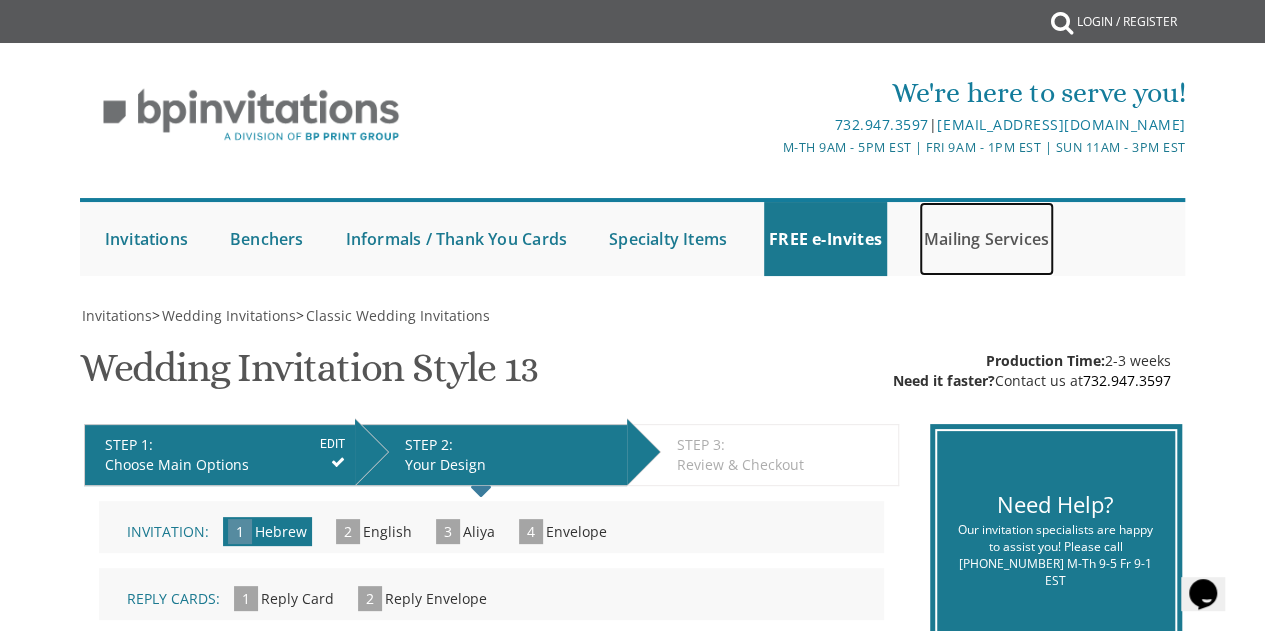 click on "Mailing Services" at bounding box center (986, 239) 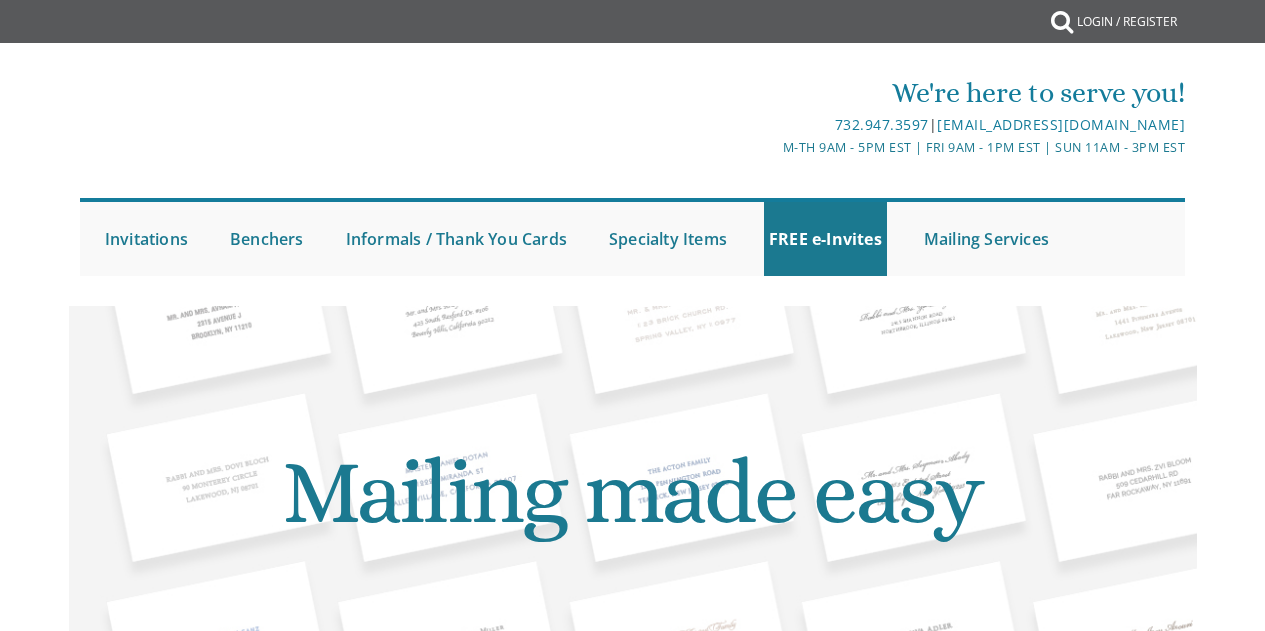 scroll, scrollTop: 0, scrollLeft: 0, axis: both 